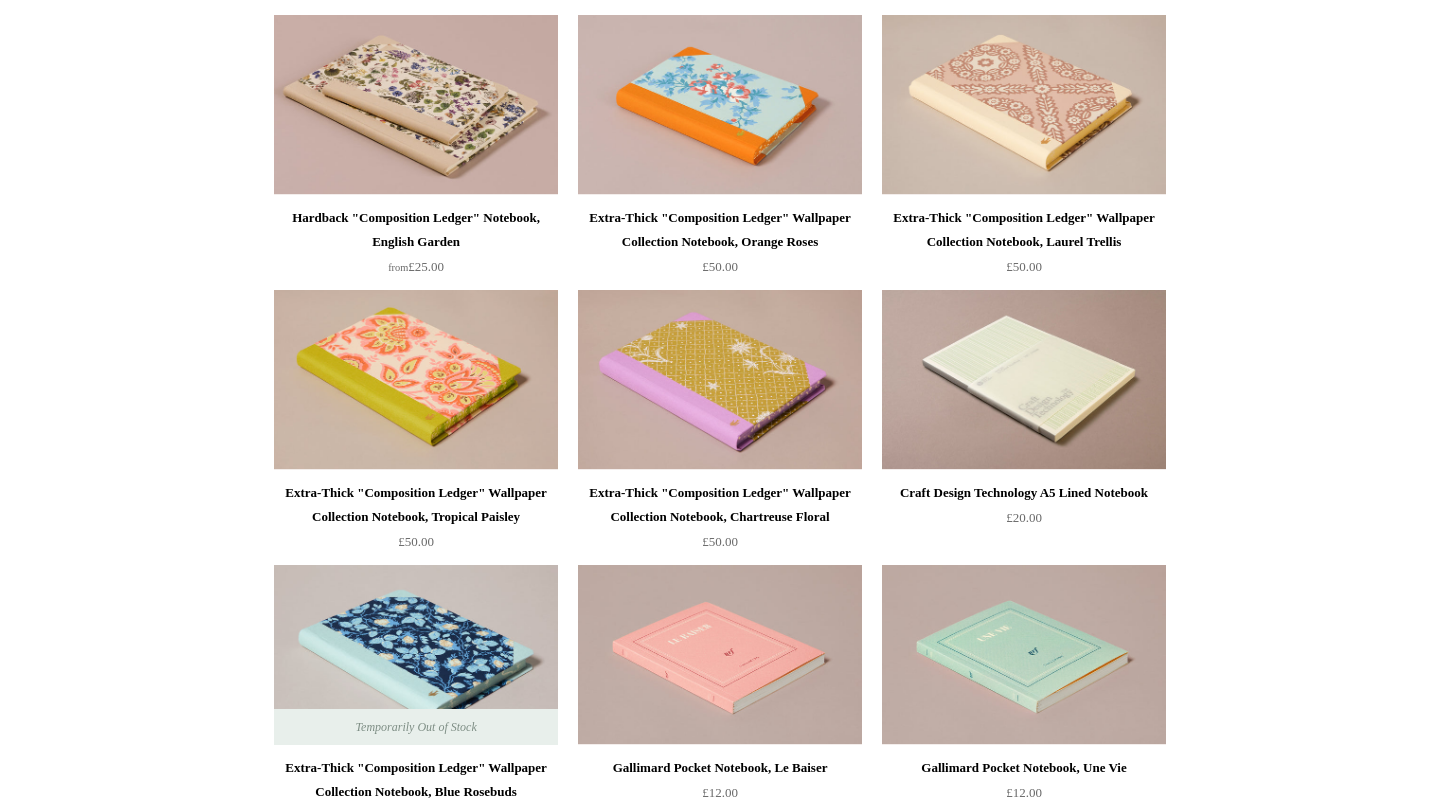 scroll, scrollTop: 4171, scrollLeft: 0, axis: vertical 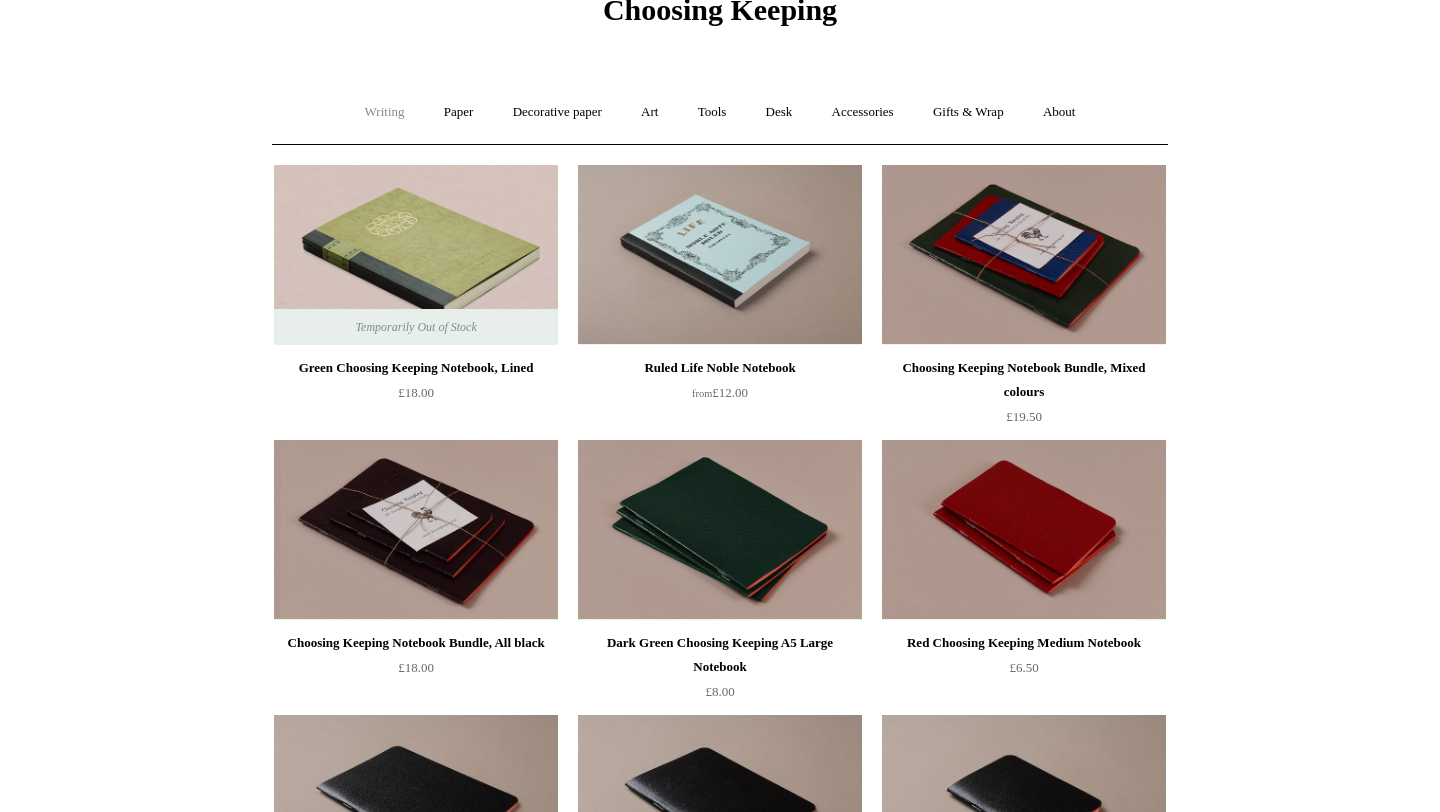 click on "Writing +" at bounding box center (385, 112) 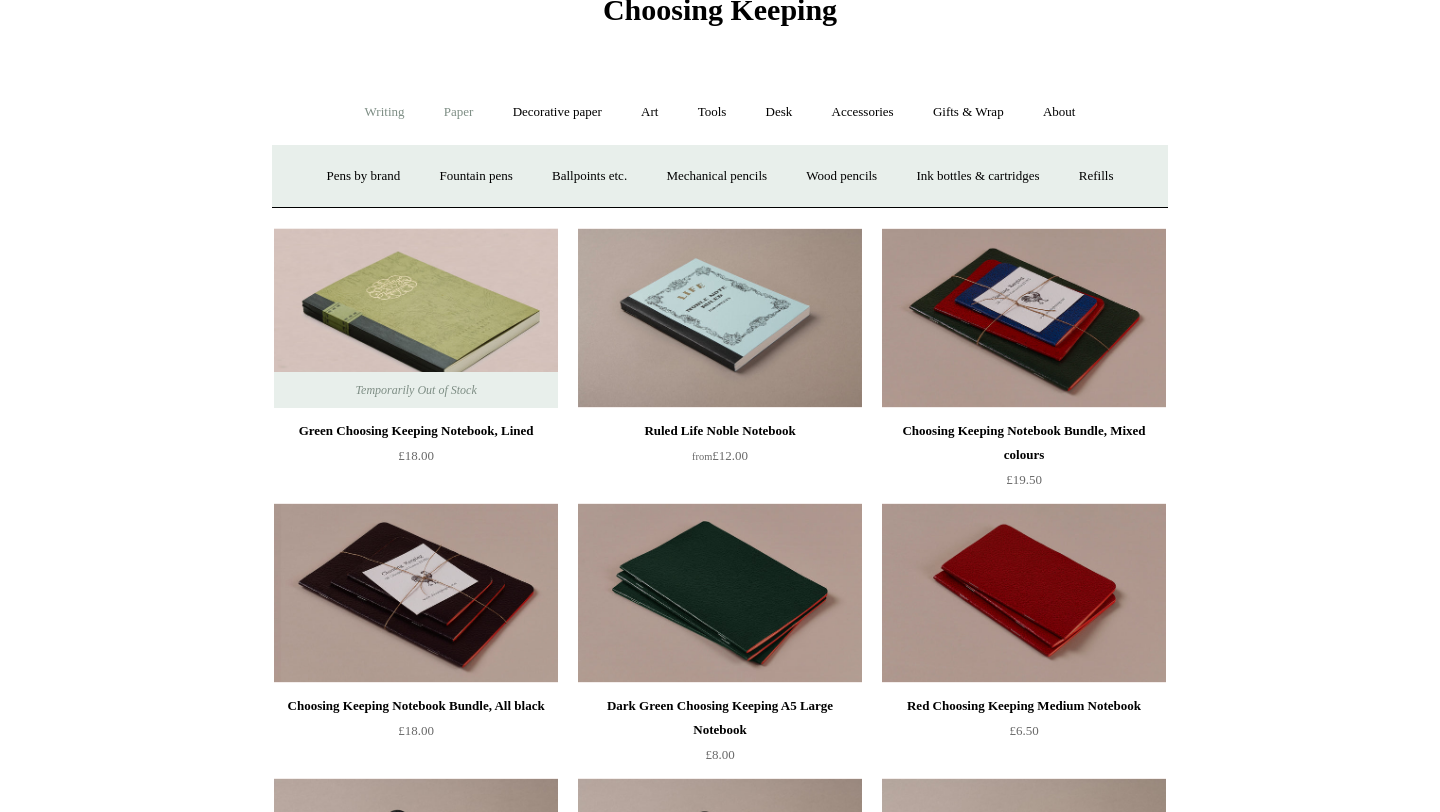 click on "Paper +" at bounding box center (459, 112) 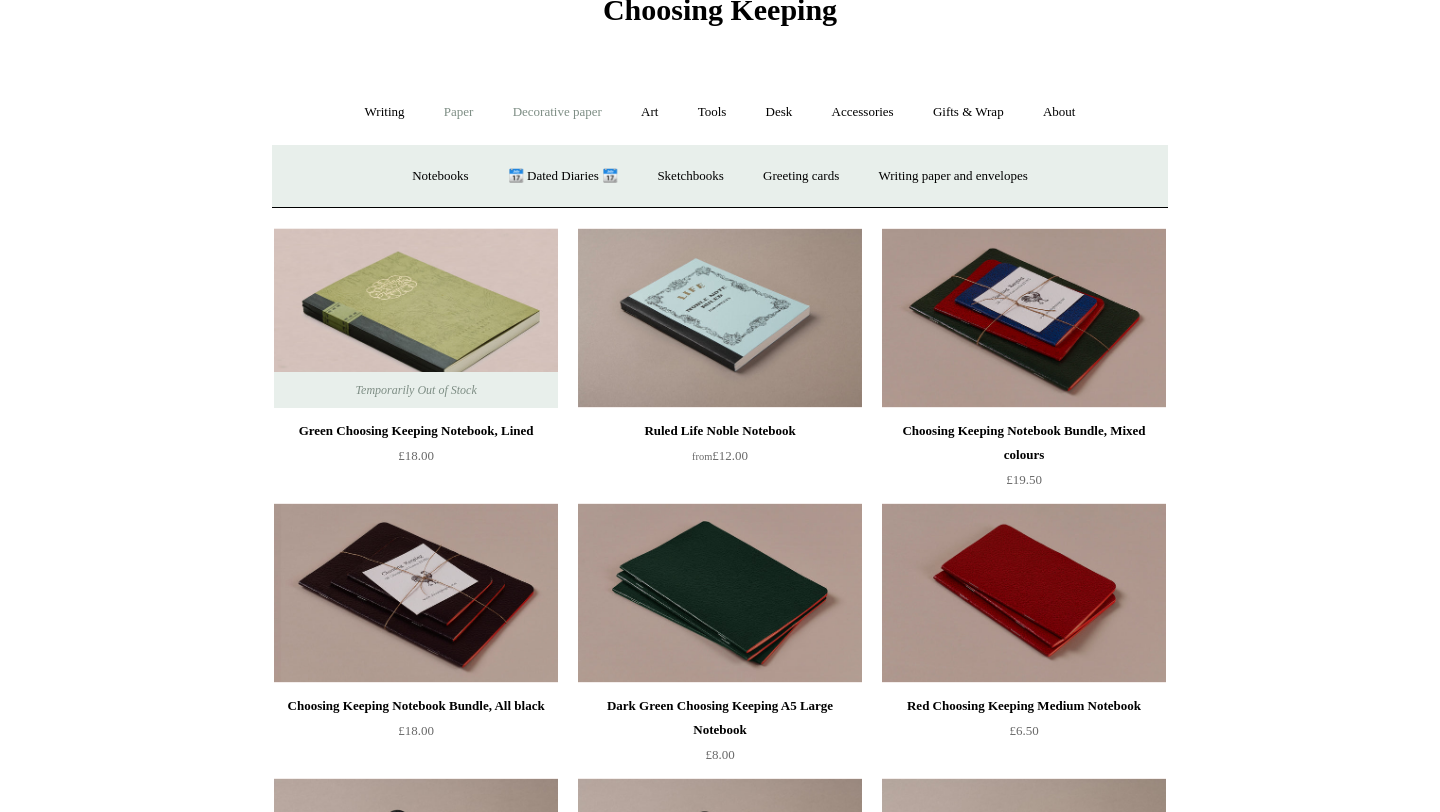 click on "Decorative paper +" at bounding box center [557, 112] 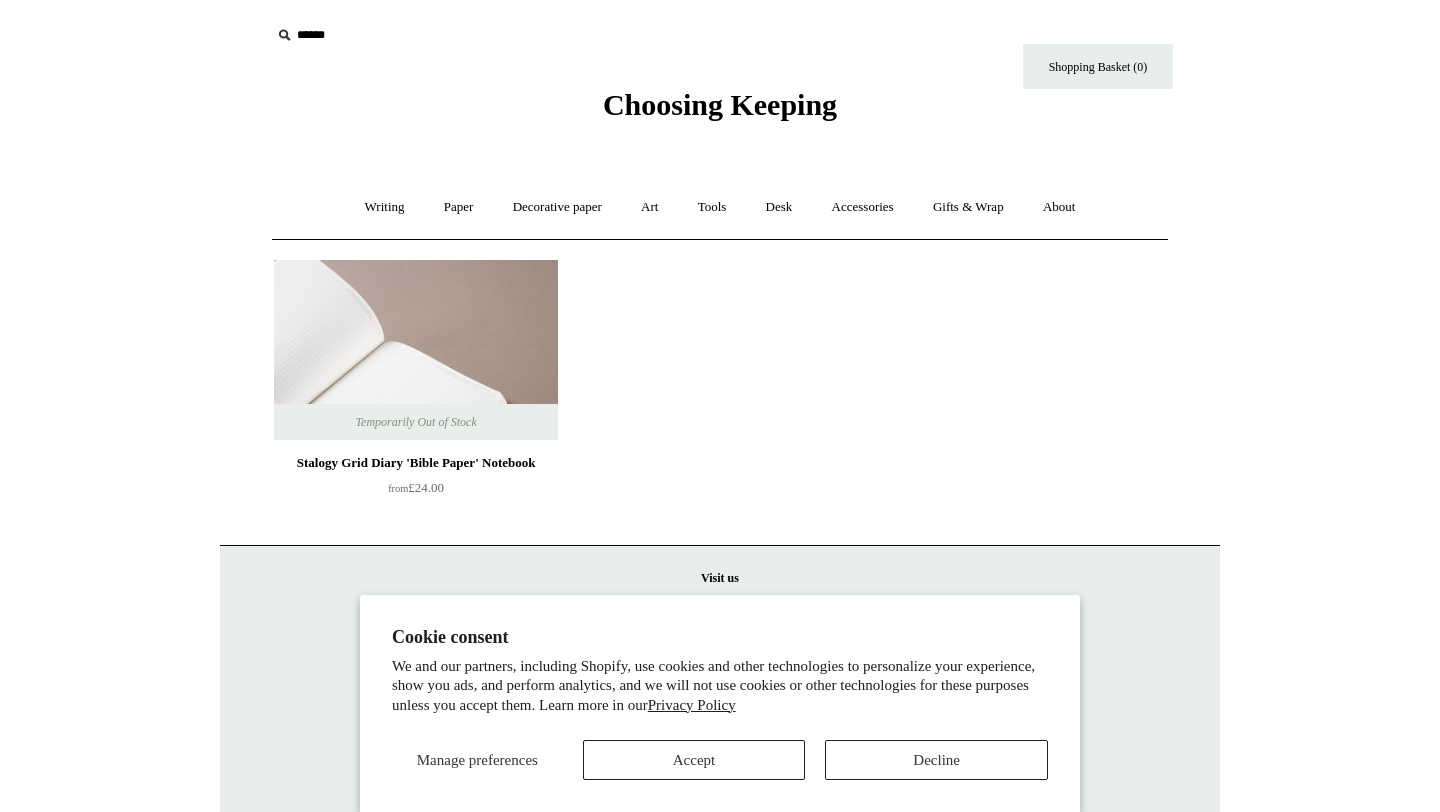 scroll, scrollTop: 46, scrollLeft: 0, axis: vertical 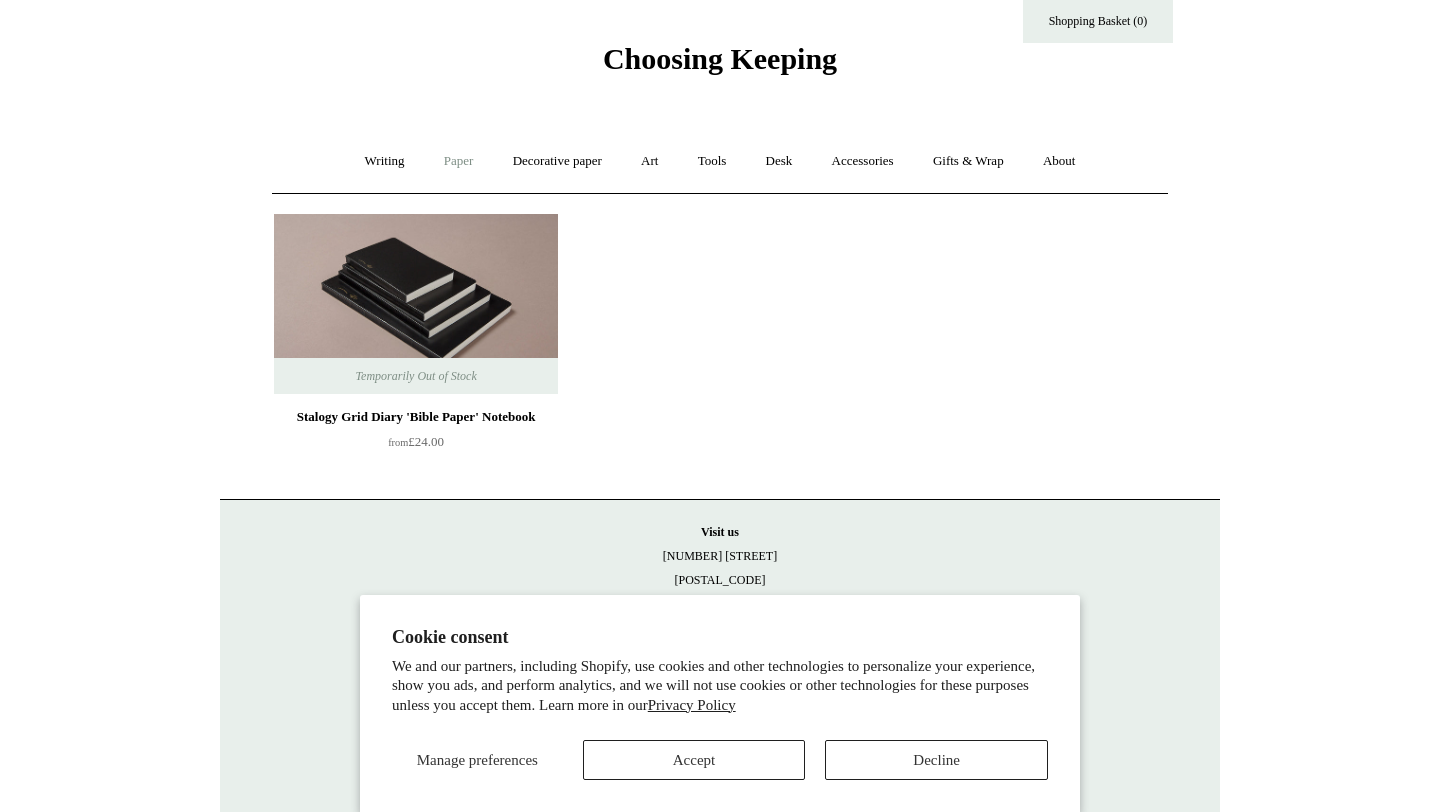 click on "Paper +" at bounding box center (459, 161) 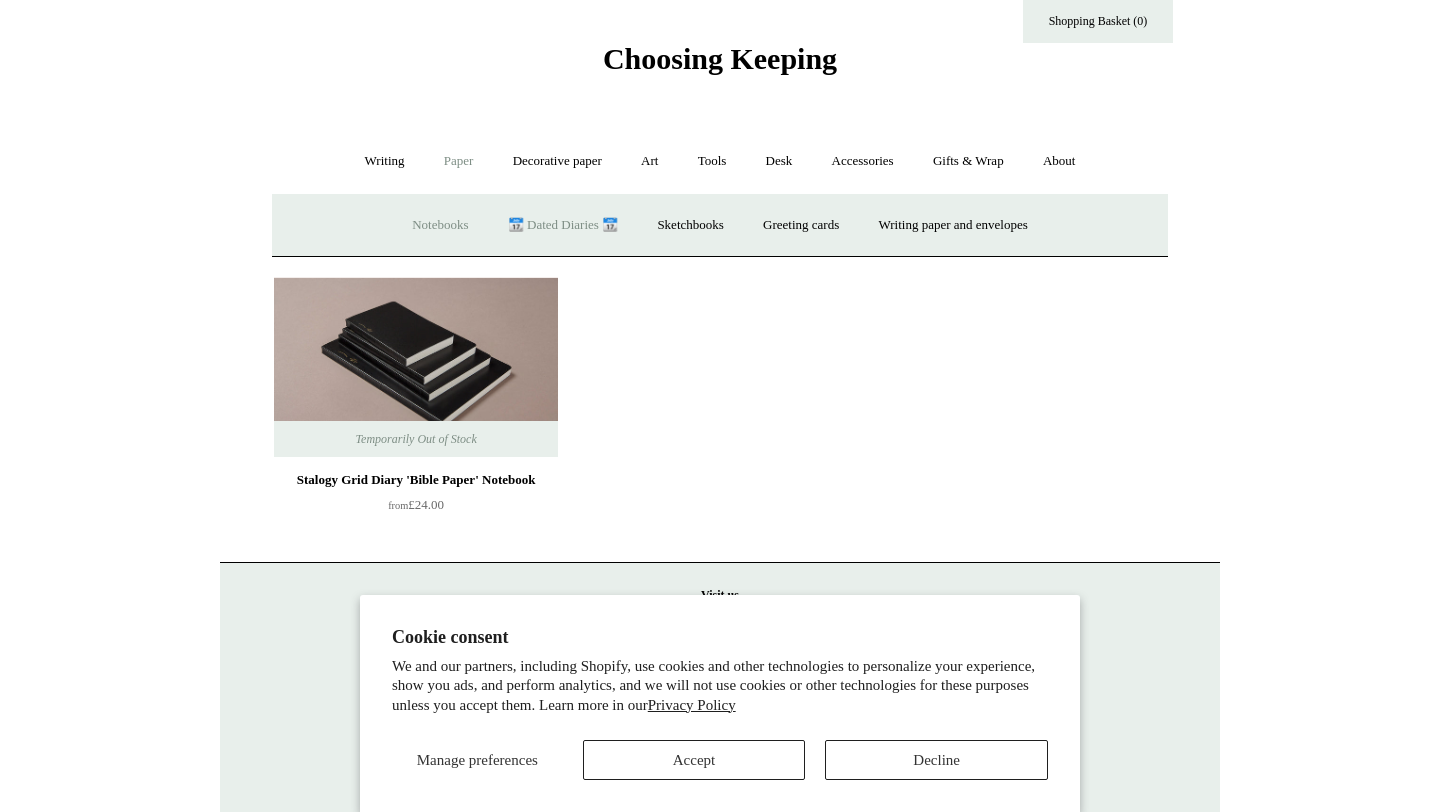 click on "Notebooks +" at bounding box center (440, 225) 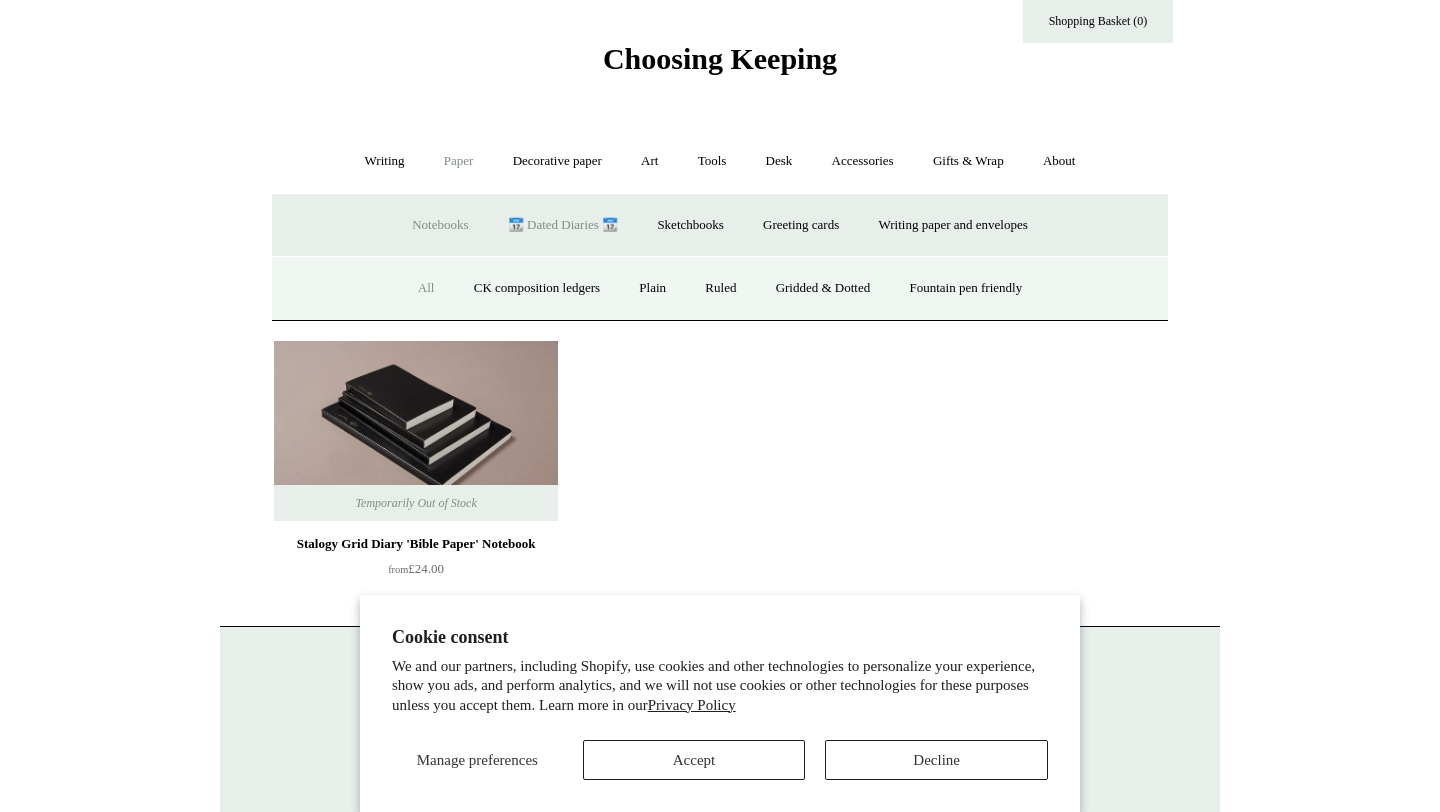 click on "All" at bounding box center (426, 288) 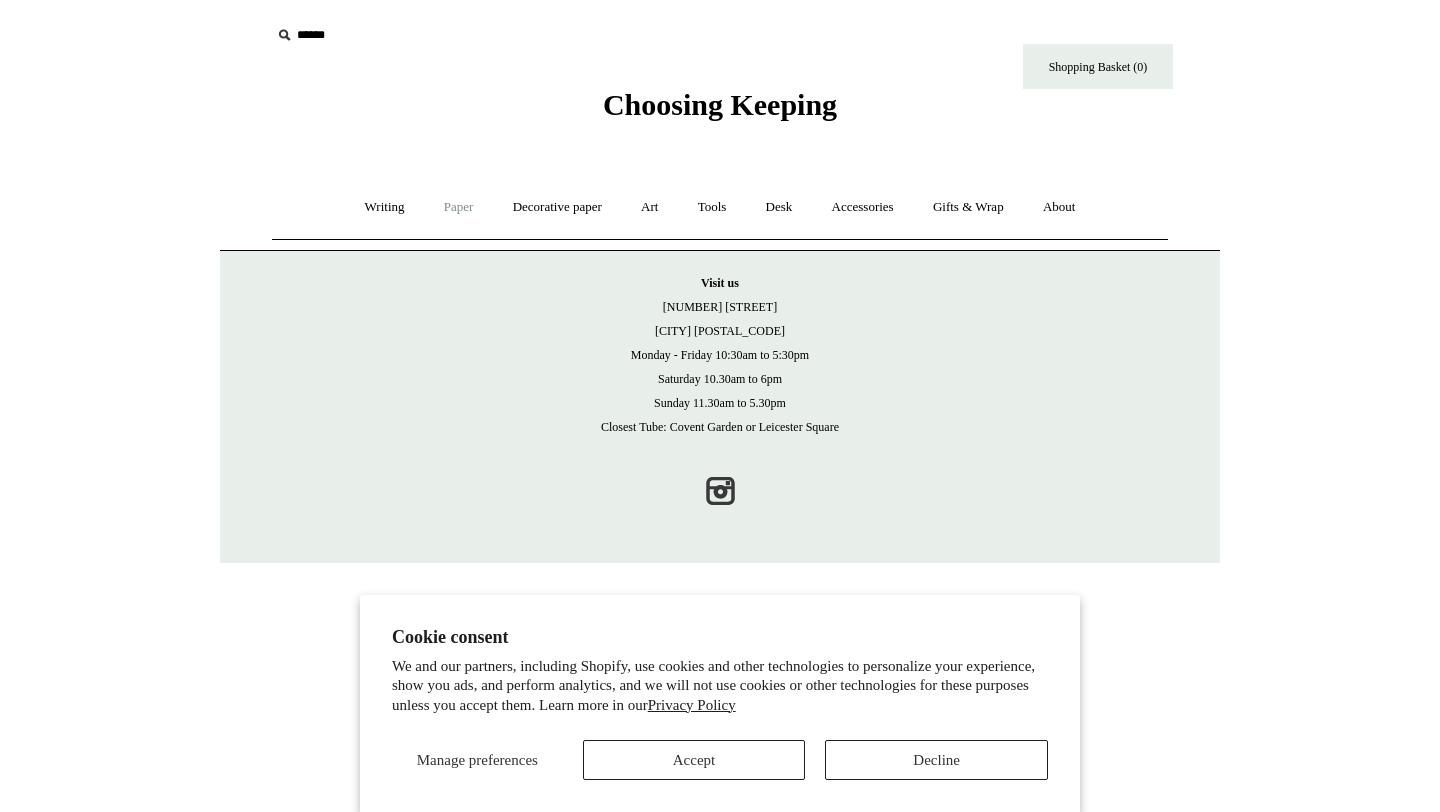 scroll, scrollTop: 0, scrollLeft: 0, axis: both 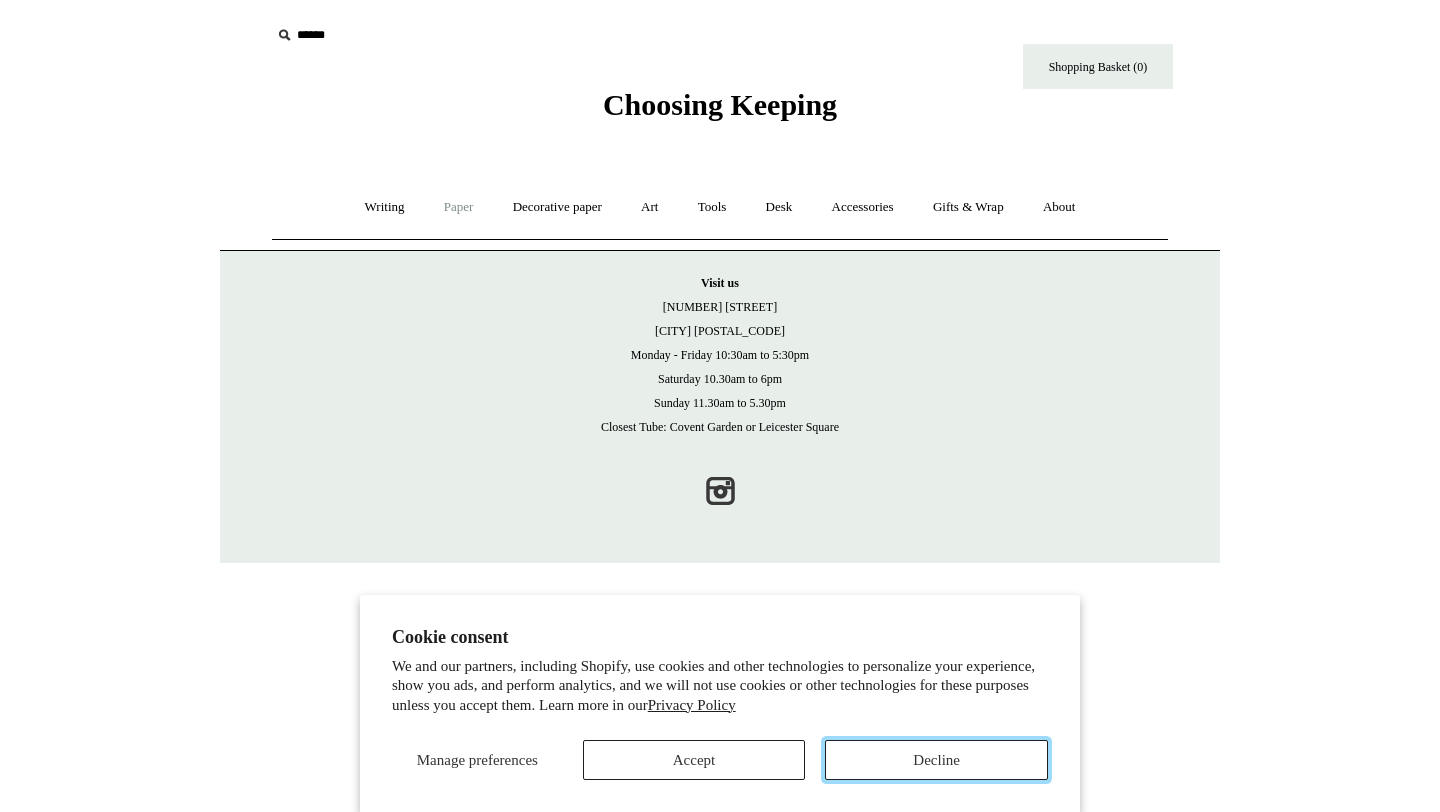 click on "Decline" at bounding box center (936, 760) 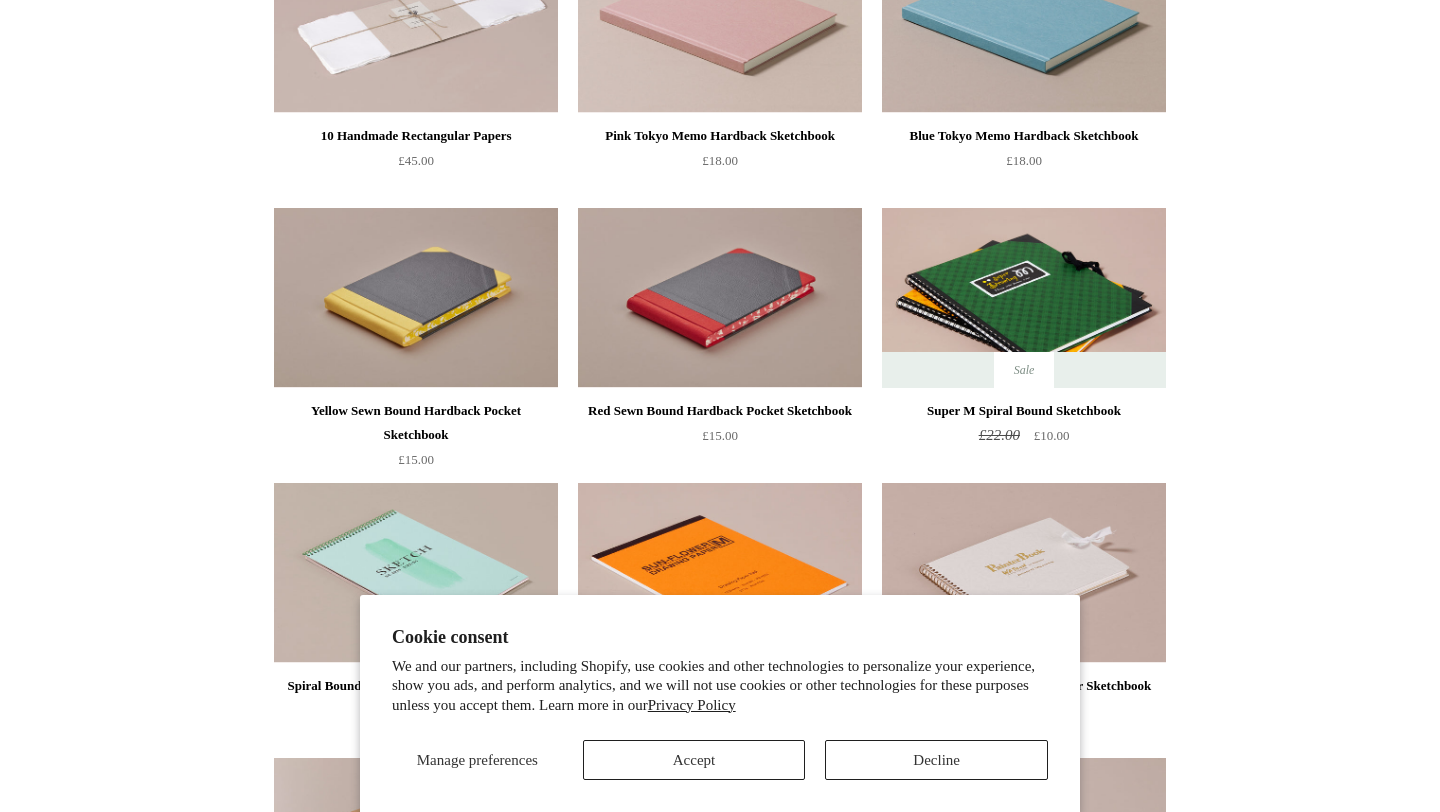 scroll, scrollTop: 995, scrollLeft: 0, axis: vertical 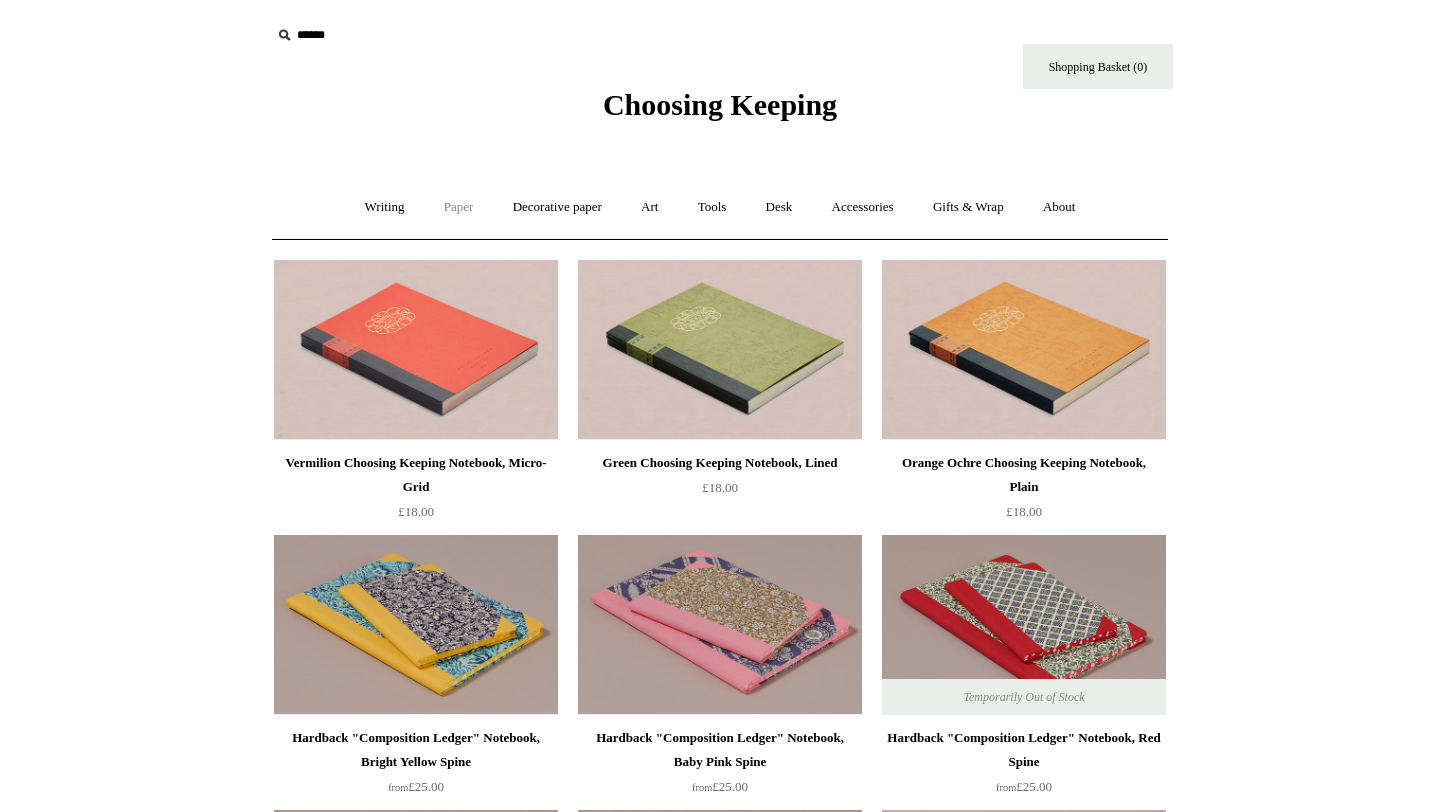 click on "Paper +" at bounding box center [459, 207] 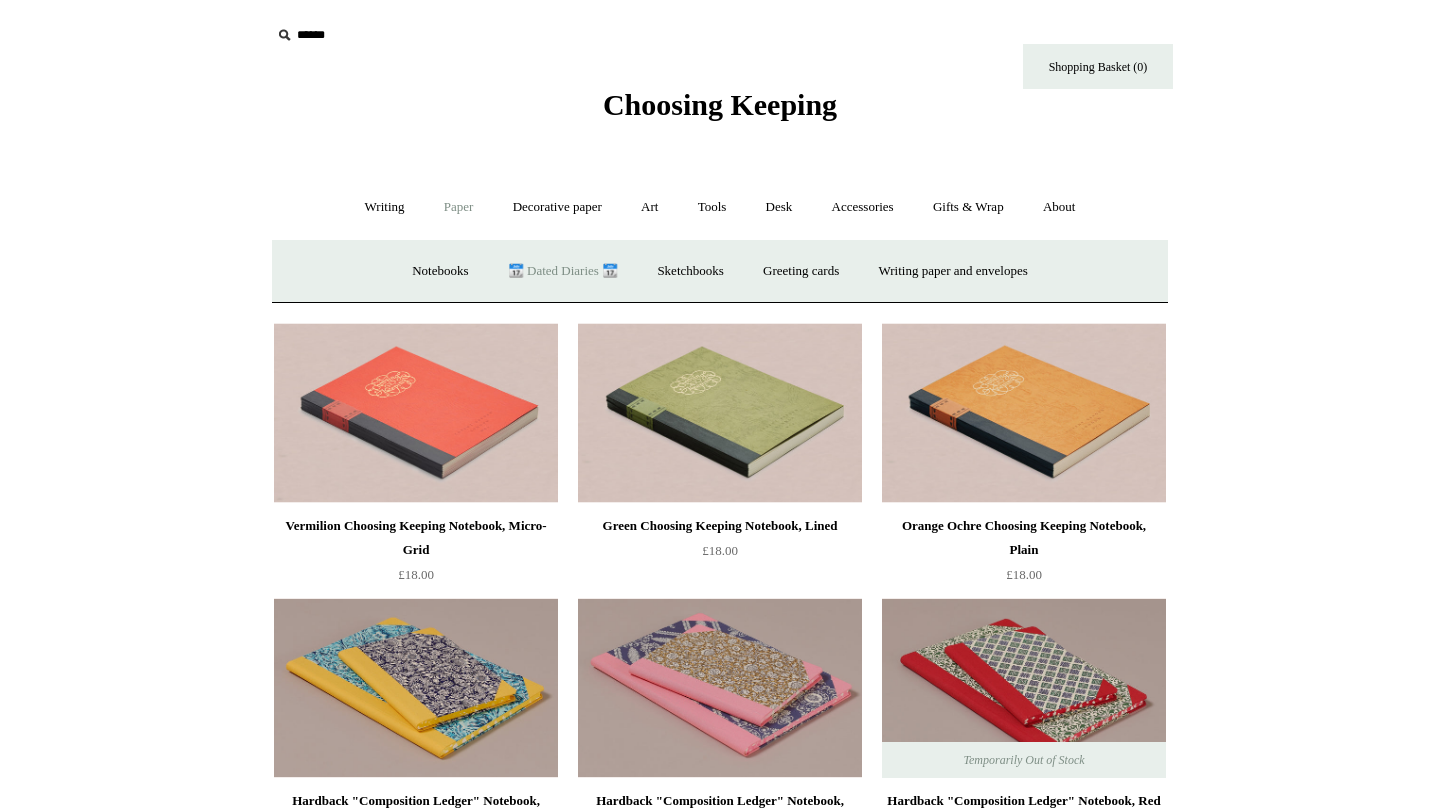 click on "📆 Dated Diaries 📆" at bounding box center (563, 271) 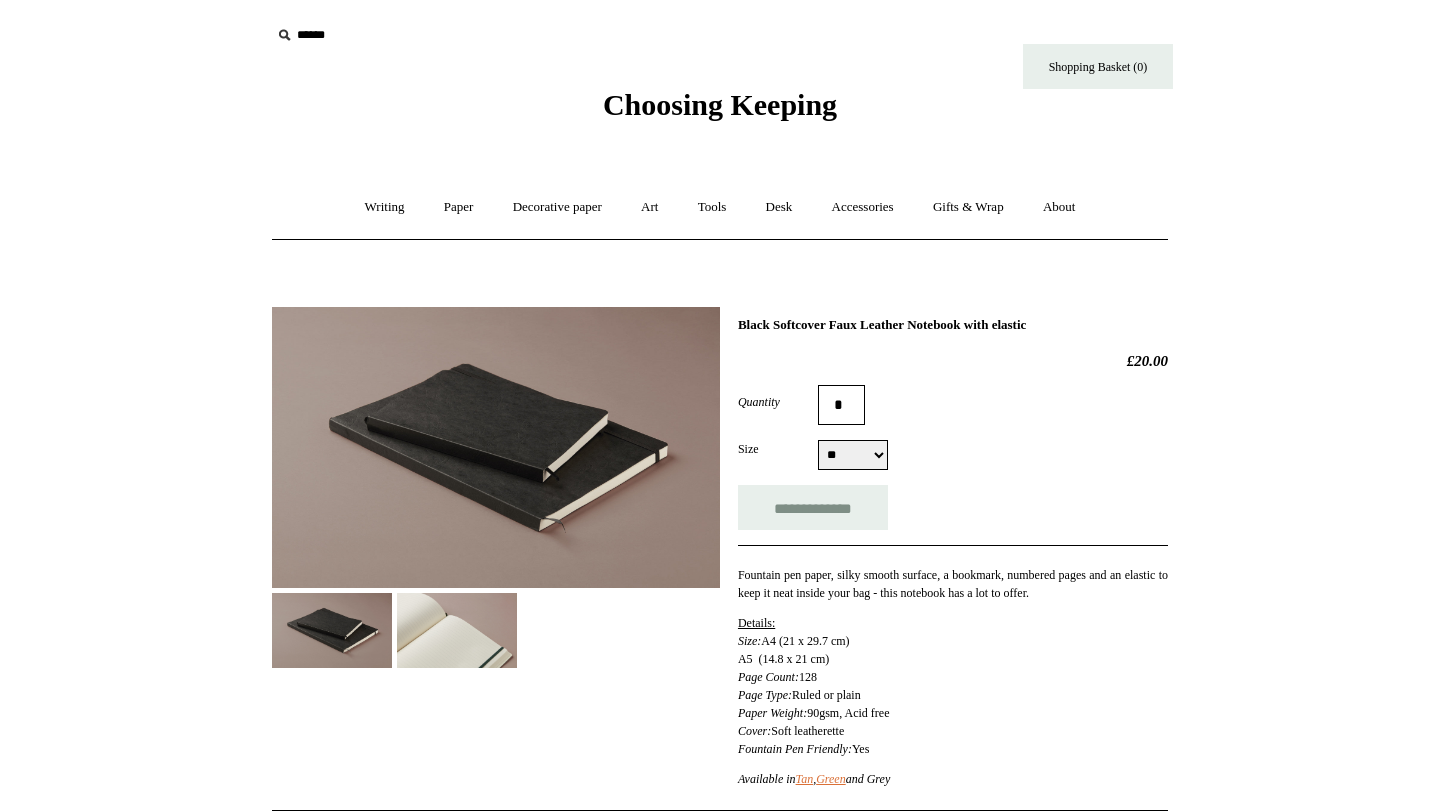 scroll, scrollTop: 0, scrollLeft: 0, axis: both 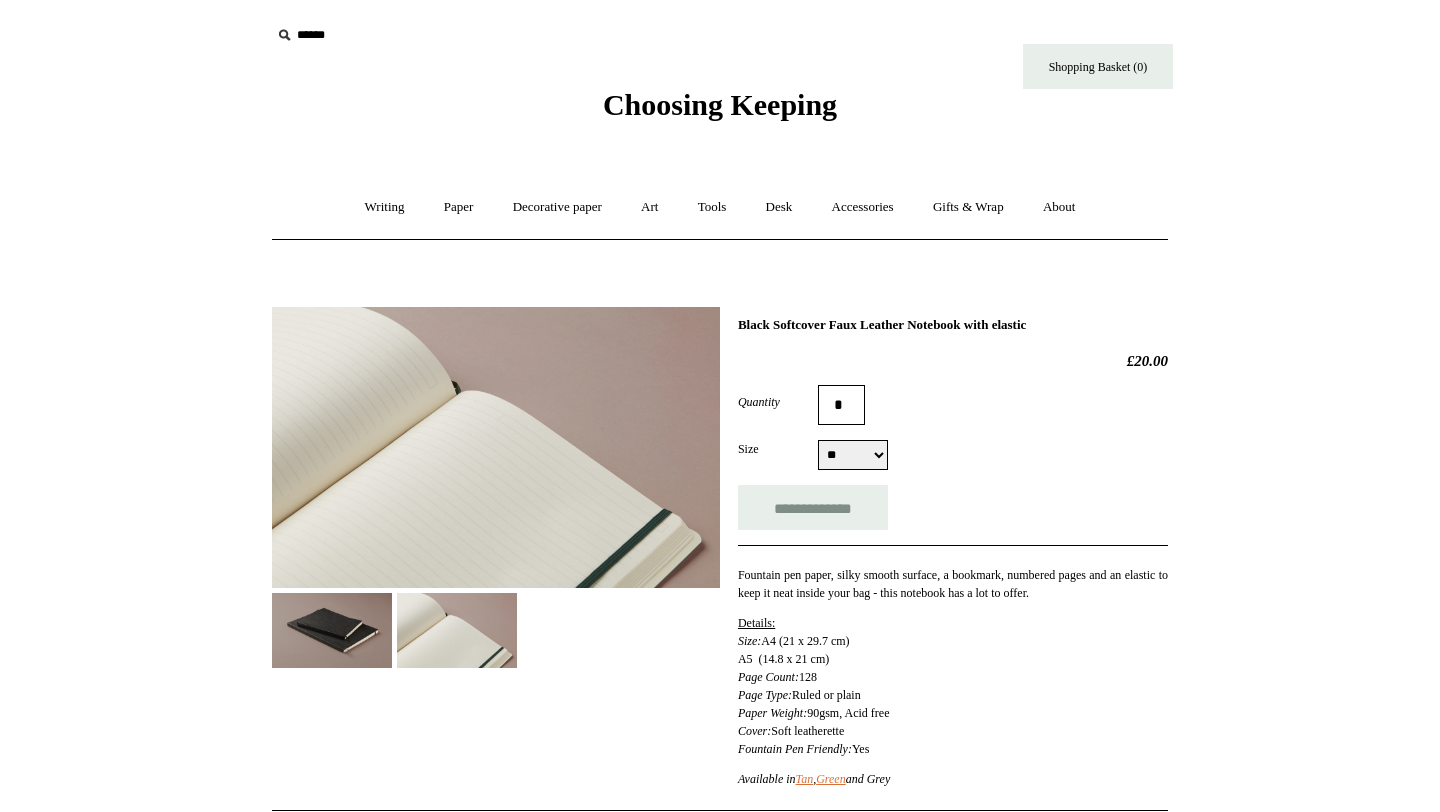 click at bounding box center (332, 630) 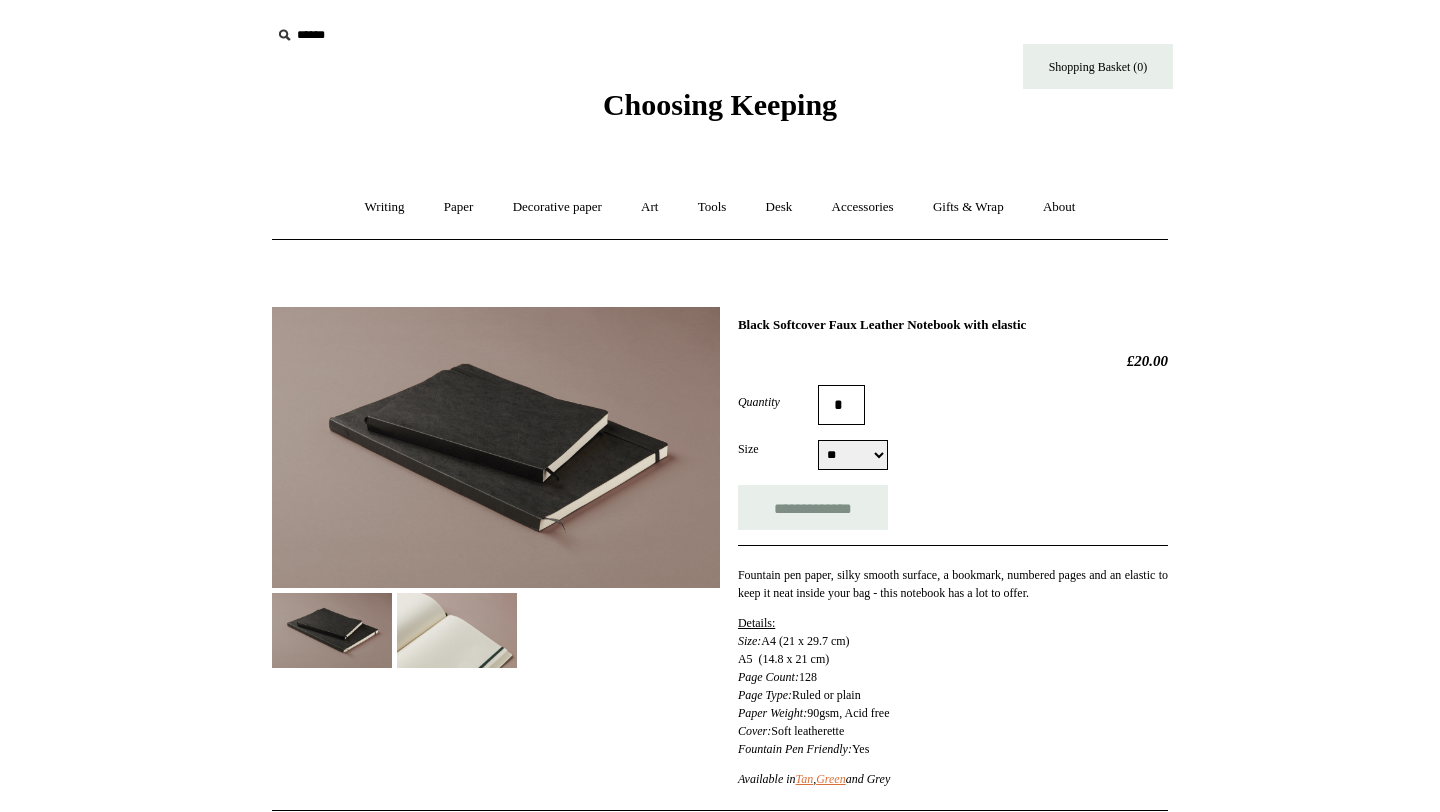 click at bounding box center (457, 630) 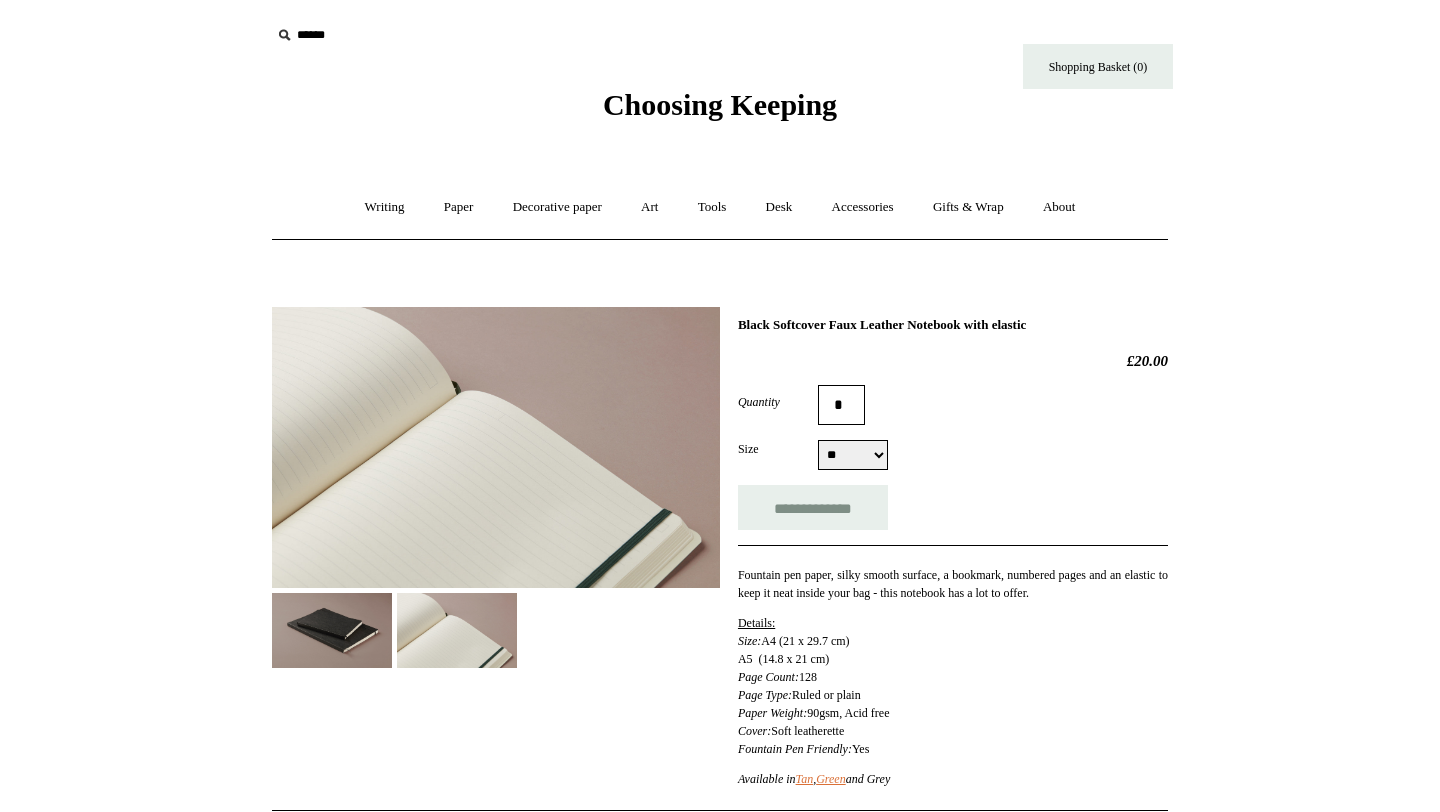 click at bounding box center (332, 630) 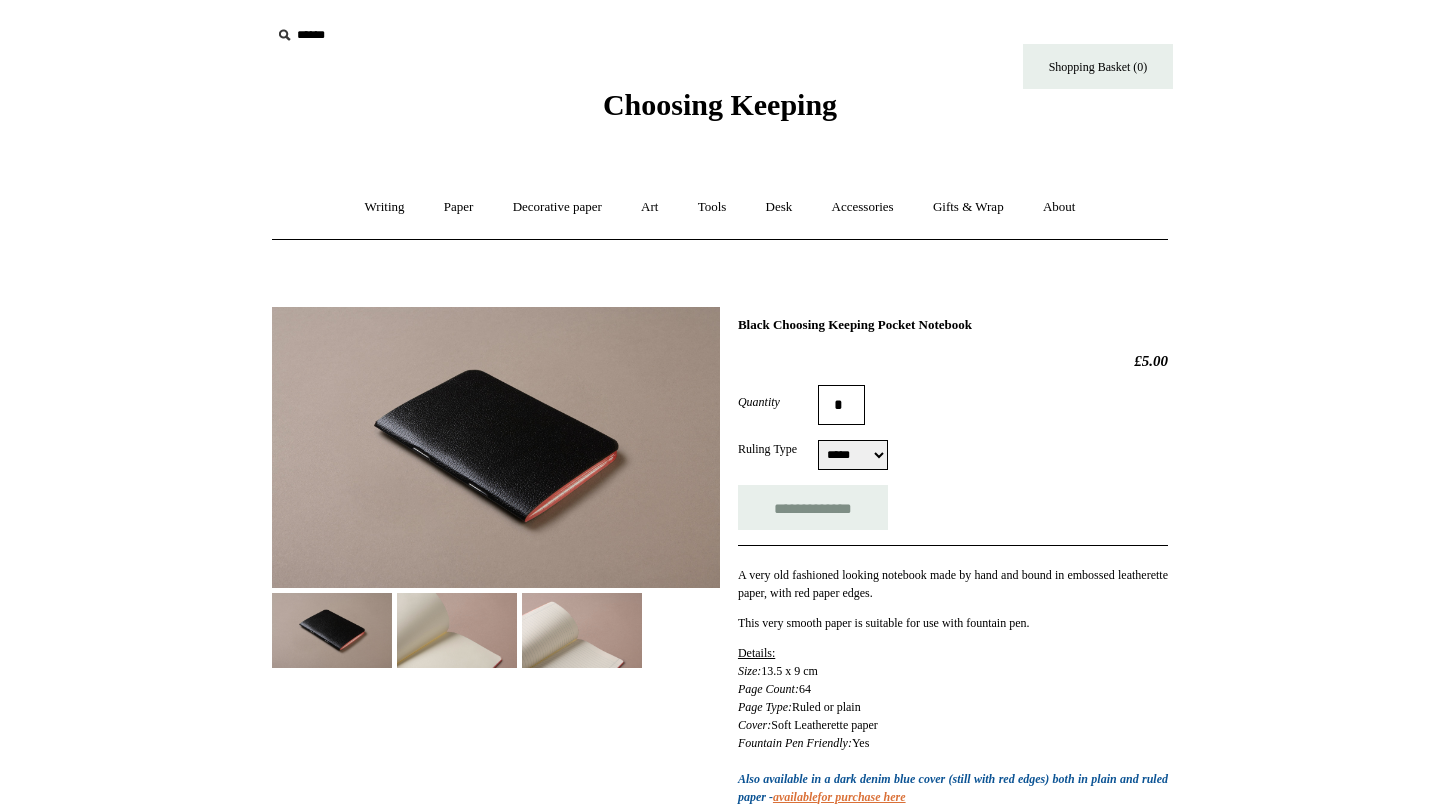 scroll, scrollTop: 0, scrollLeft: 0, axis: both 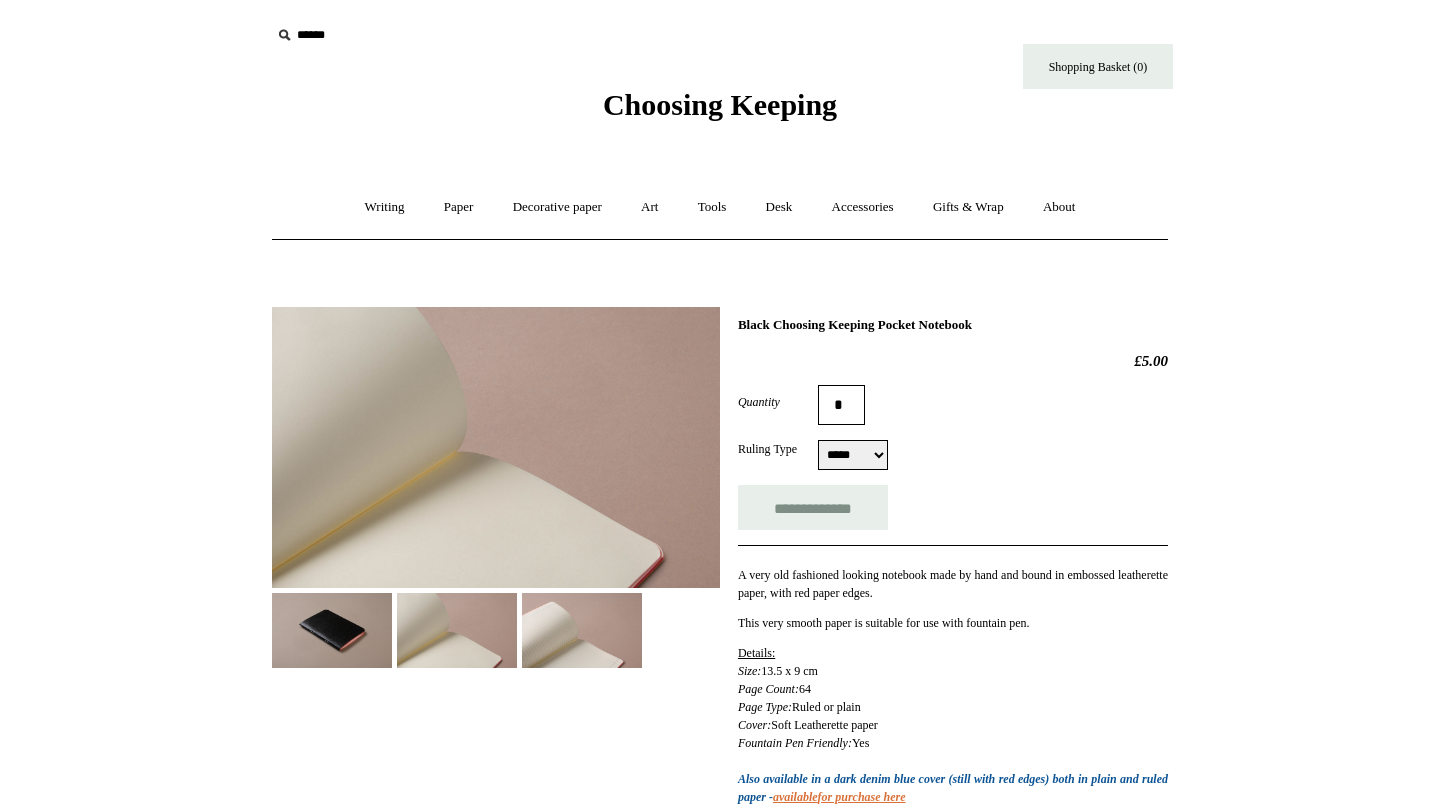 click at bounding box center [582, 630] 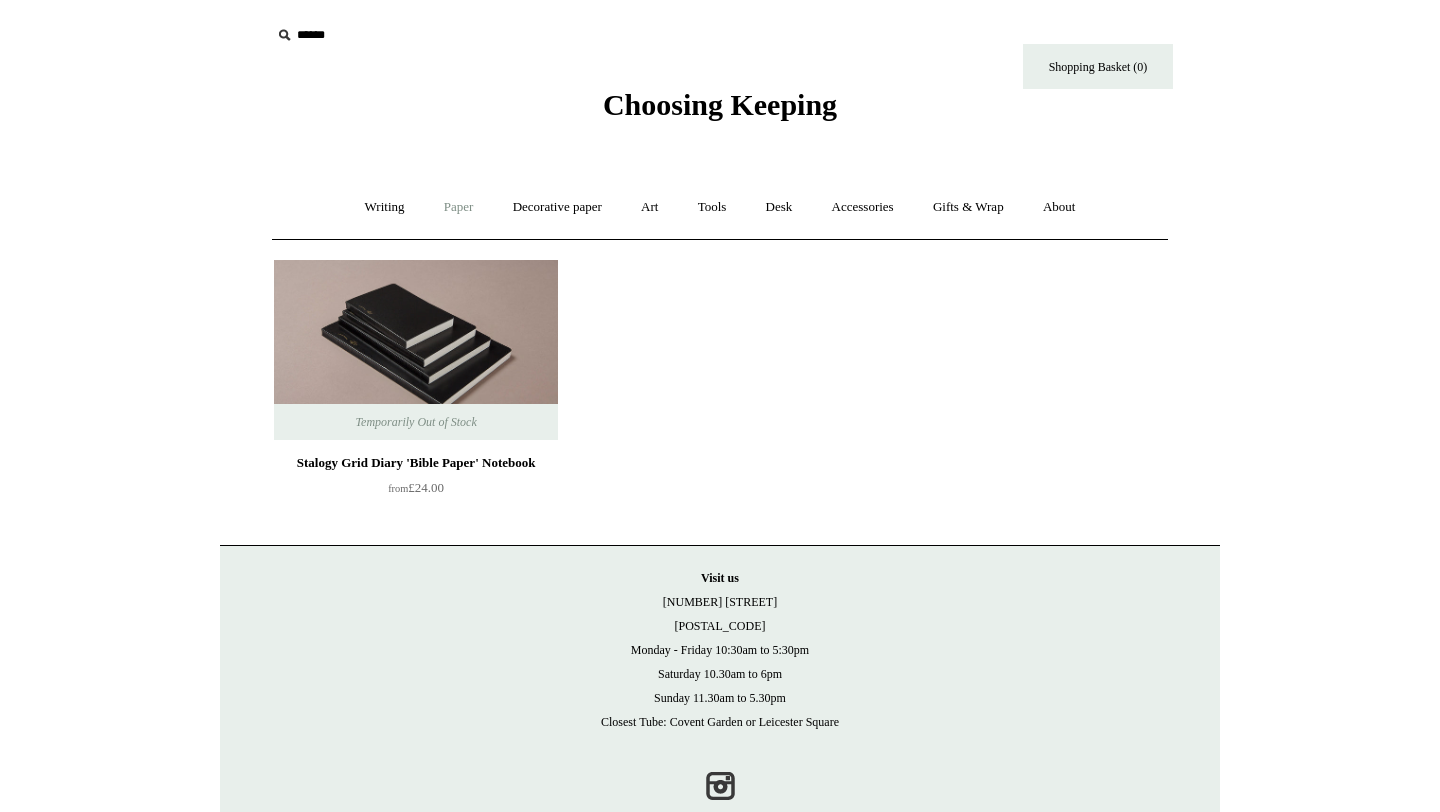 scroll, scrollTop: 0, scrollLeft: 0, axis: both 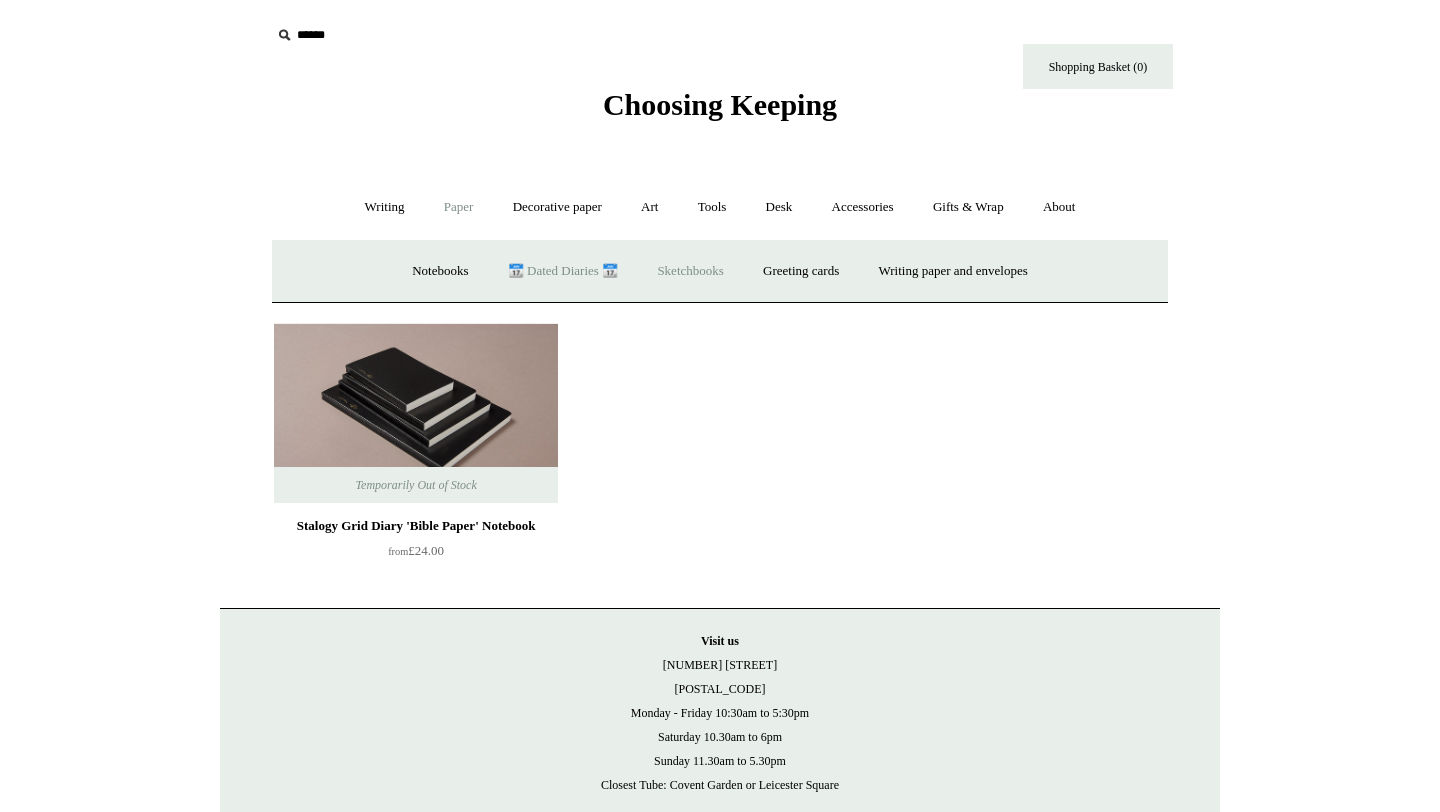 click on "Sketchbooks +" at bounding box center [690, 271] 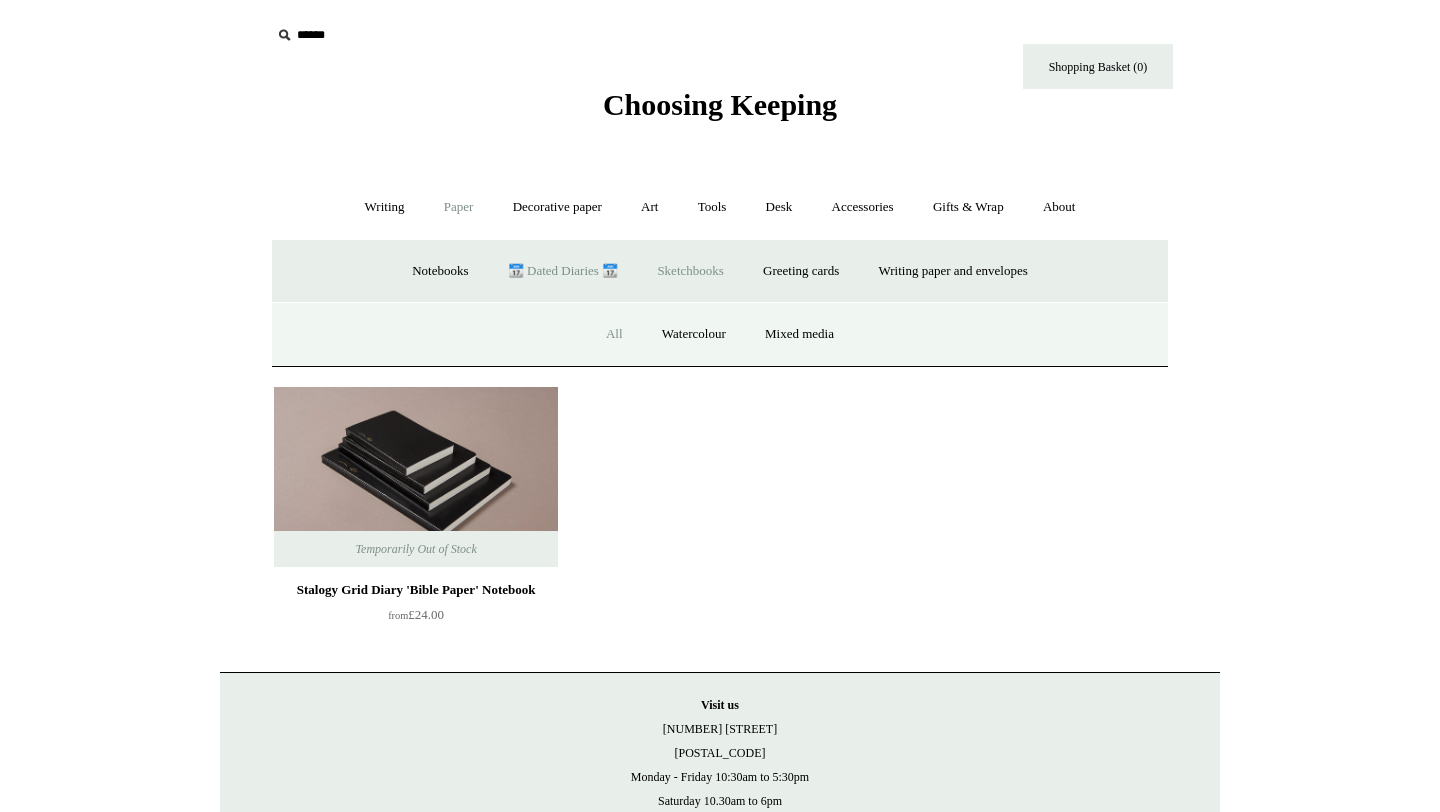 click on "All" at bounding box center [614, 334] 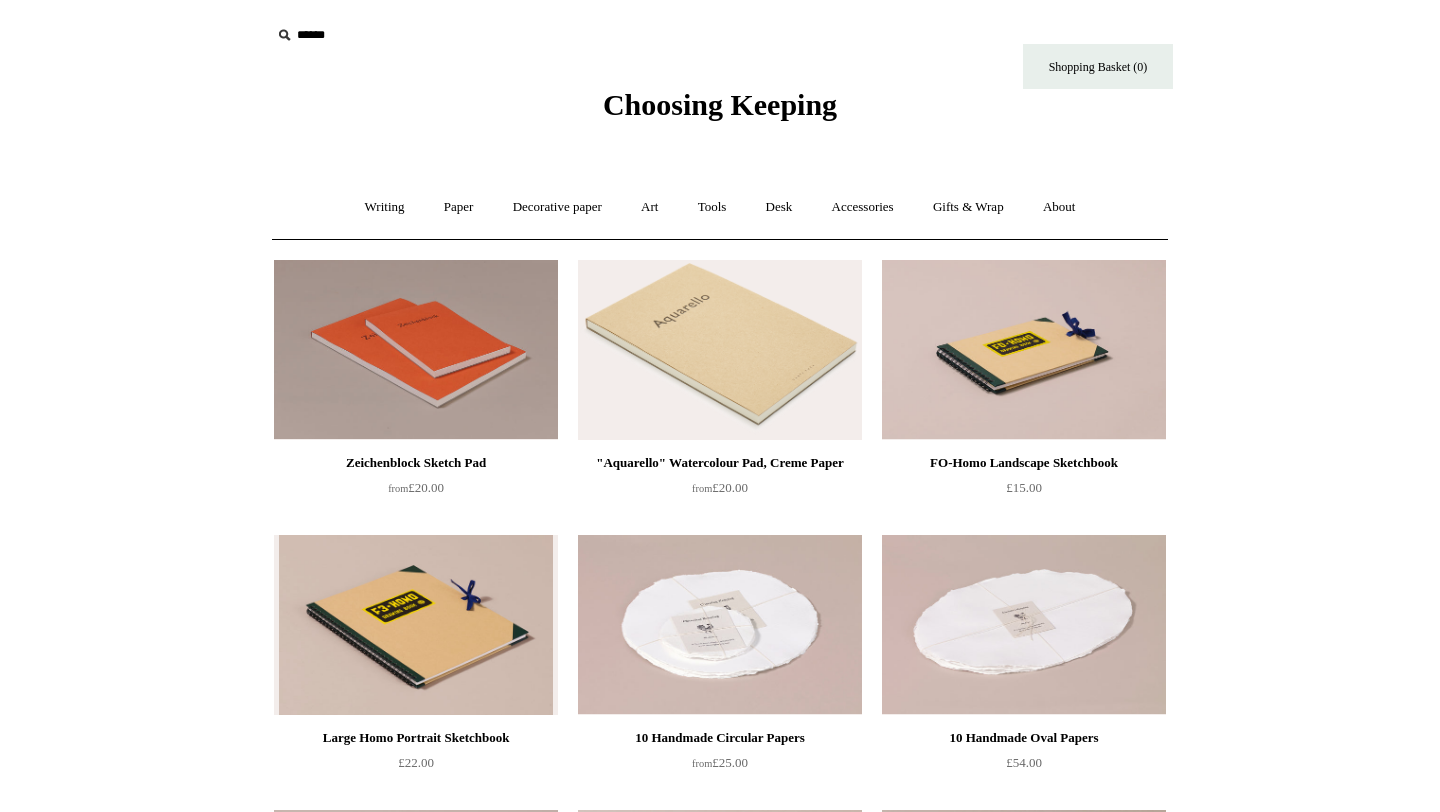 scroll, scrollTop: 0, scrollLeft: 0, axis: both 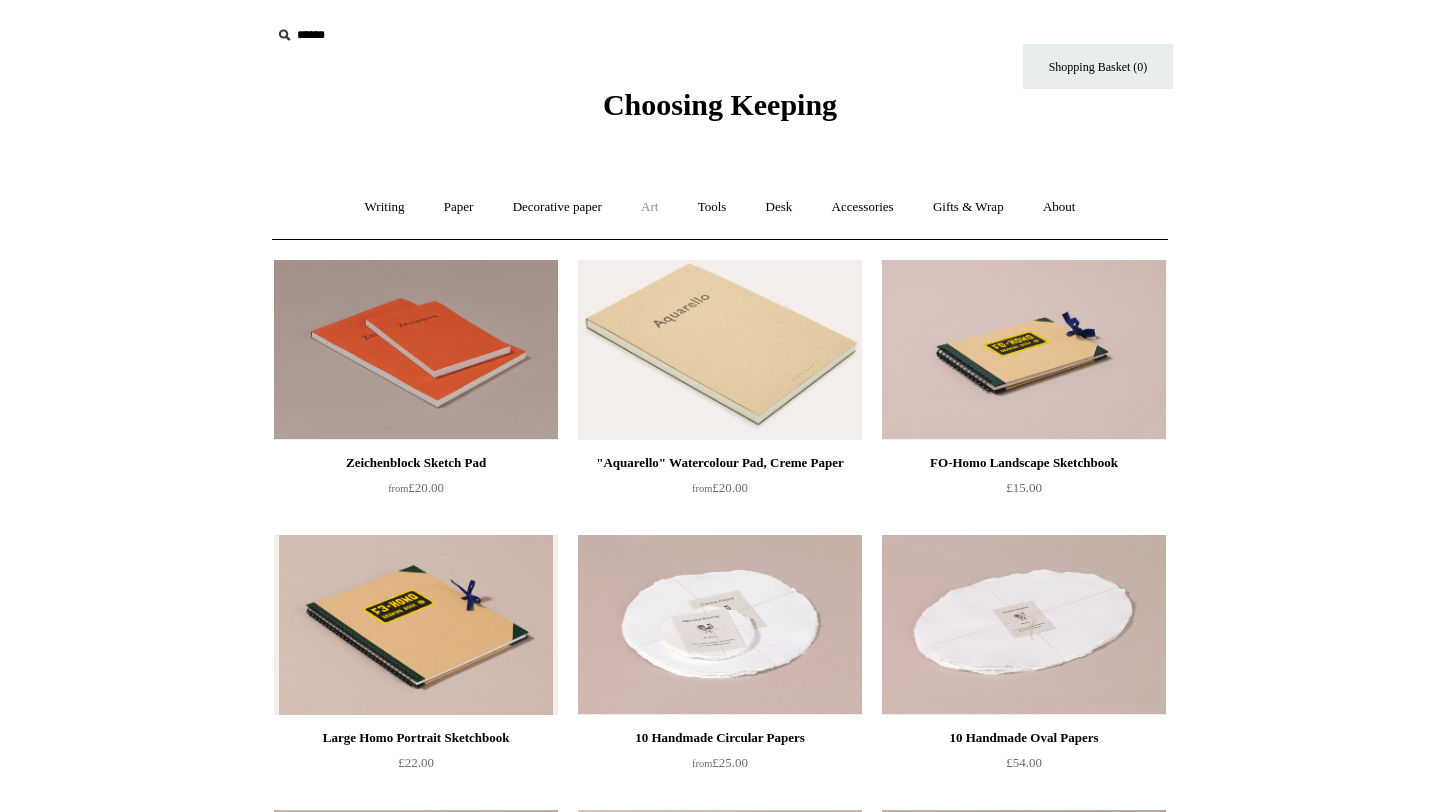 click on "Art +" at bounding box center [649, 207] 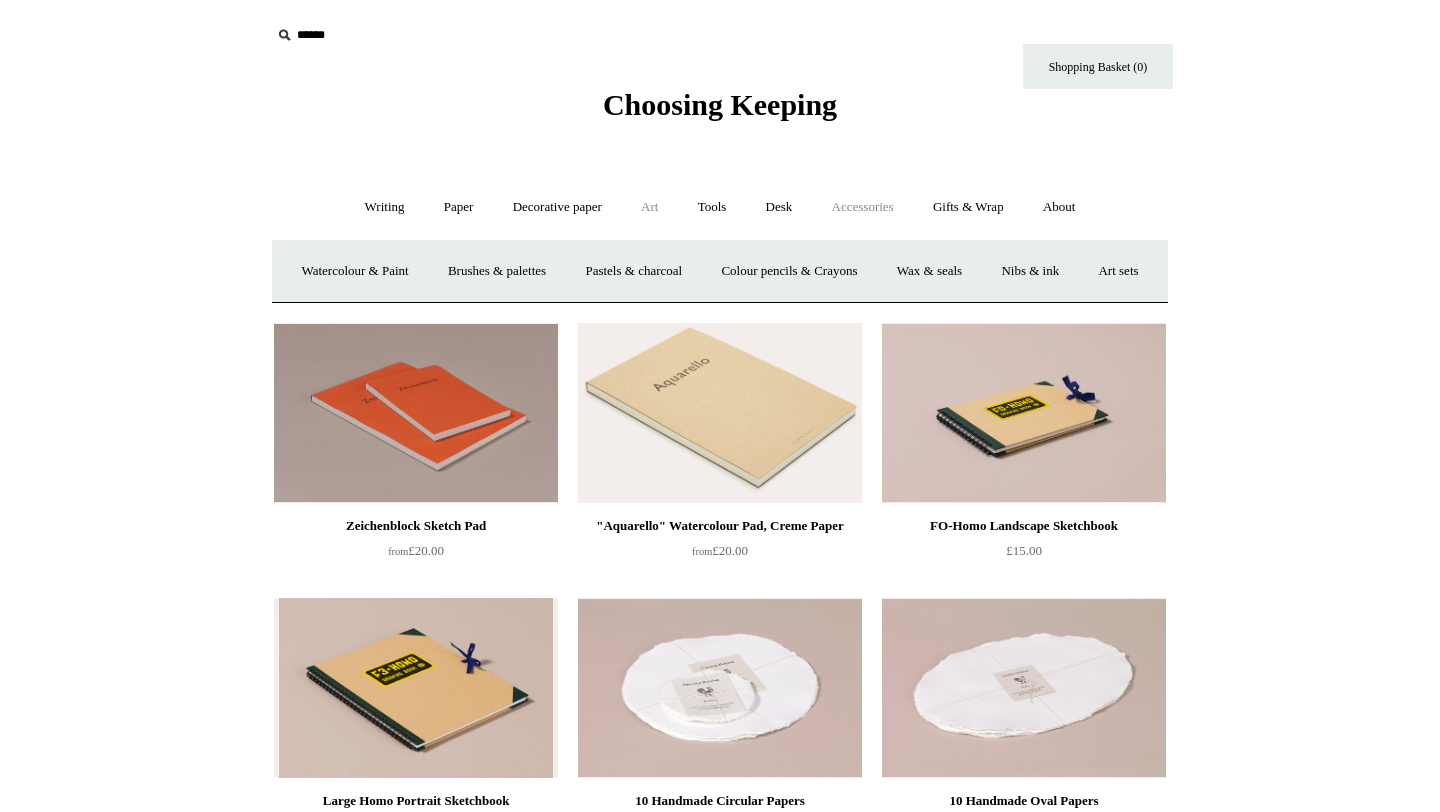 click on "Accessories +" at bounding box center (863, 207) 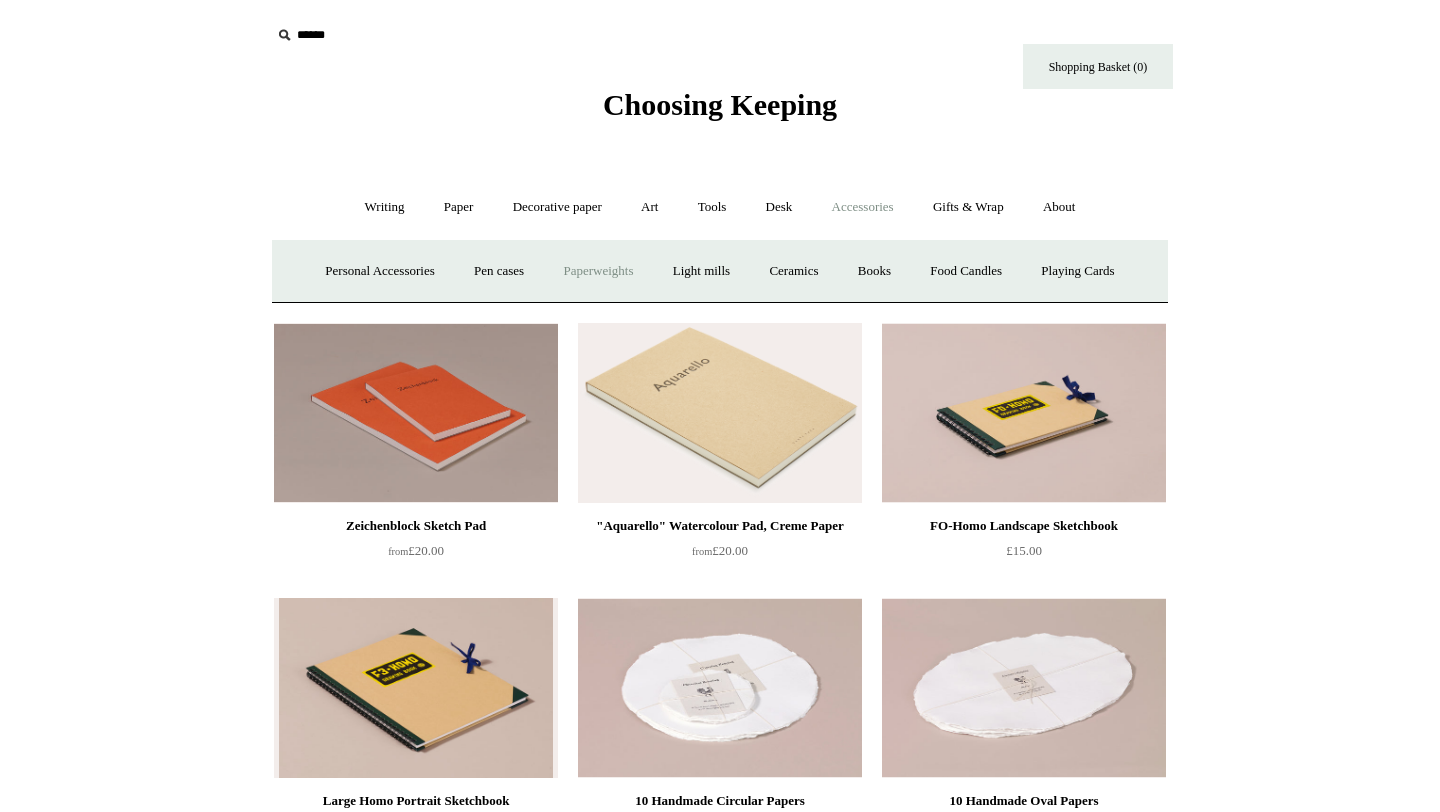 click on "Paperweights +" at bounding box center (598, 271) 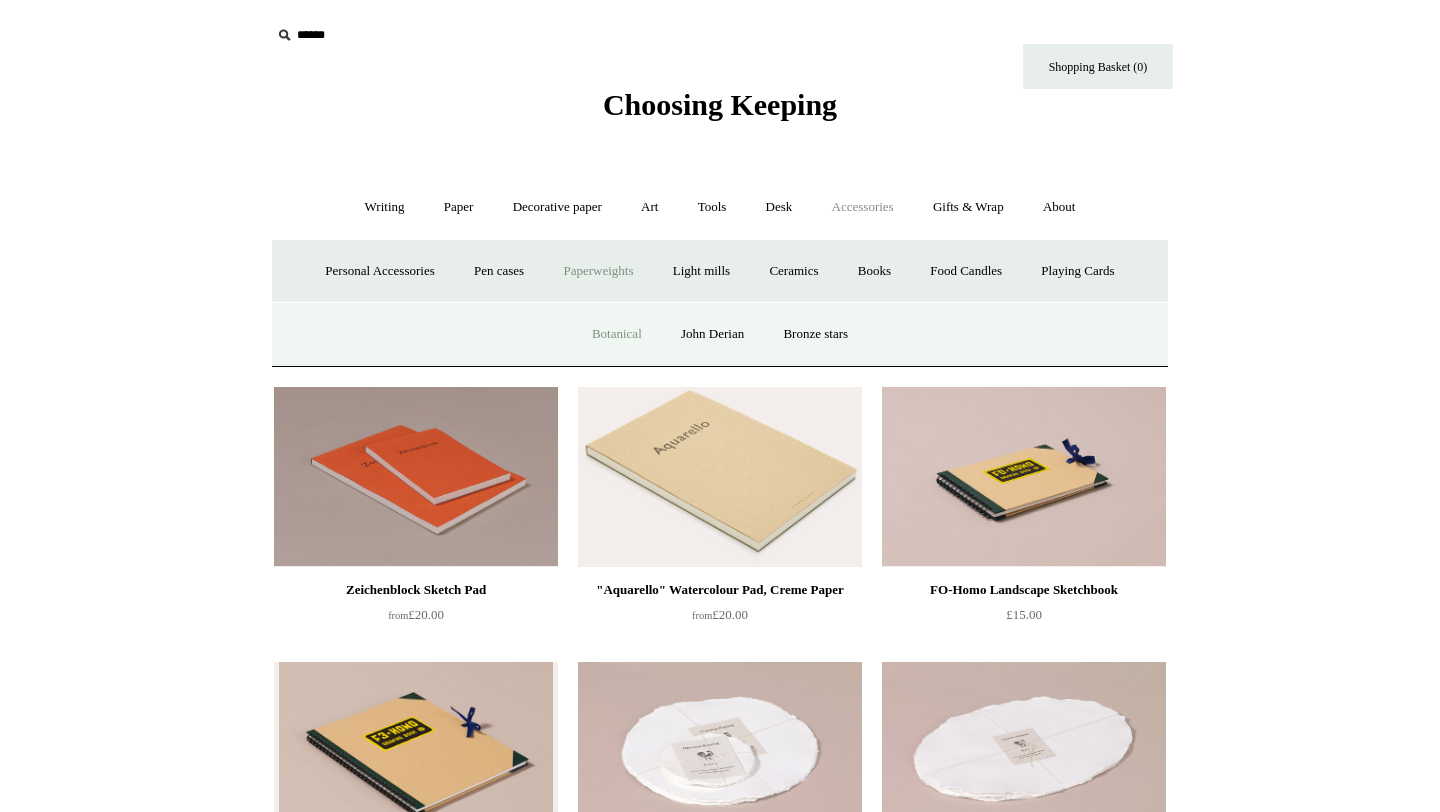 click on "Botanical" at bounding box center [617, 334] 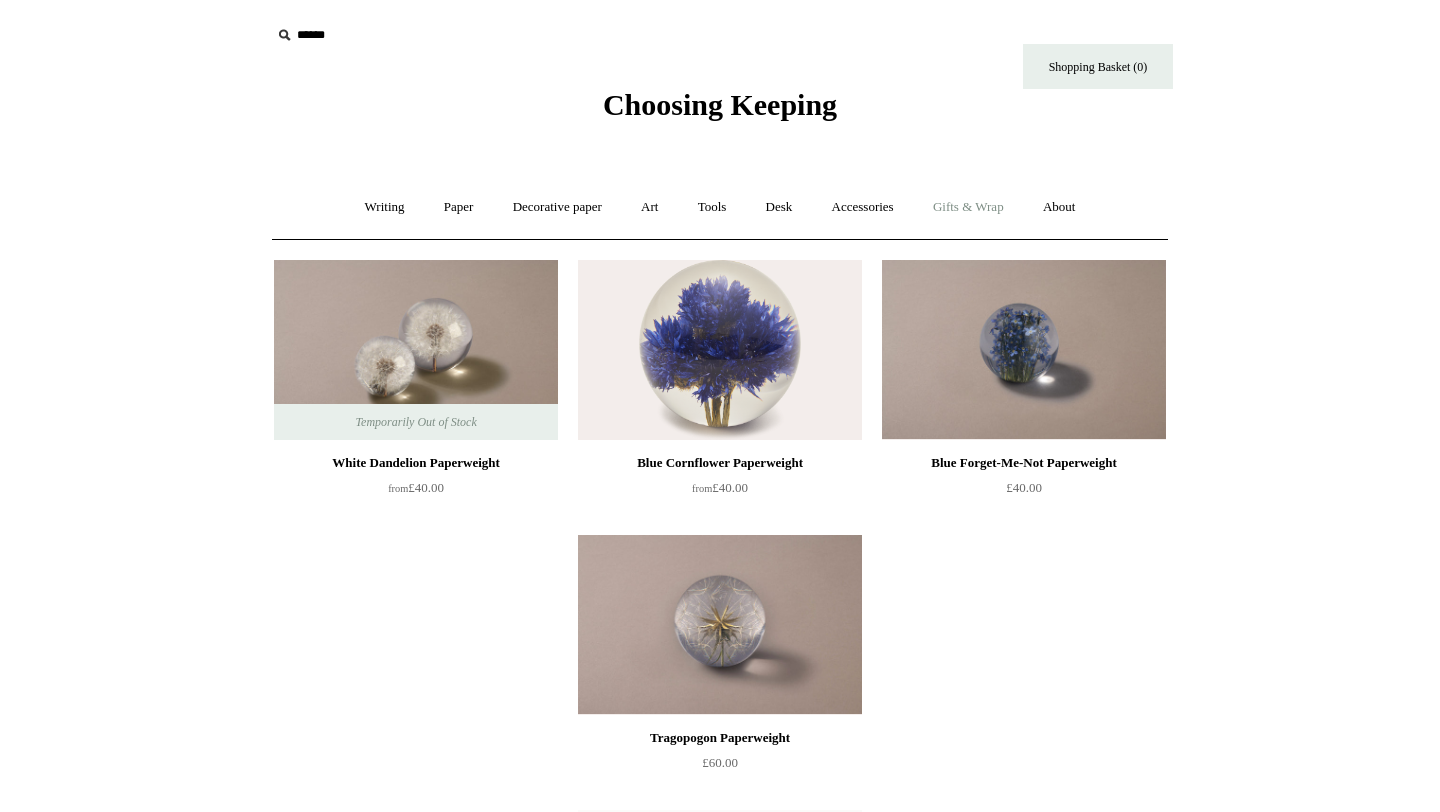 scroll, scrollTop: 0, scrollLeft: 0, axis: both 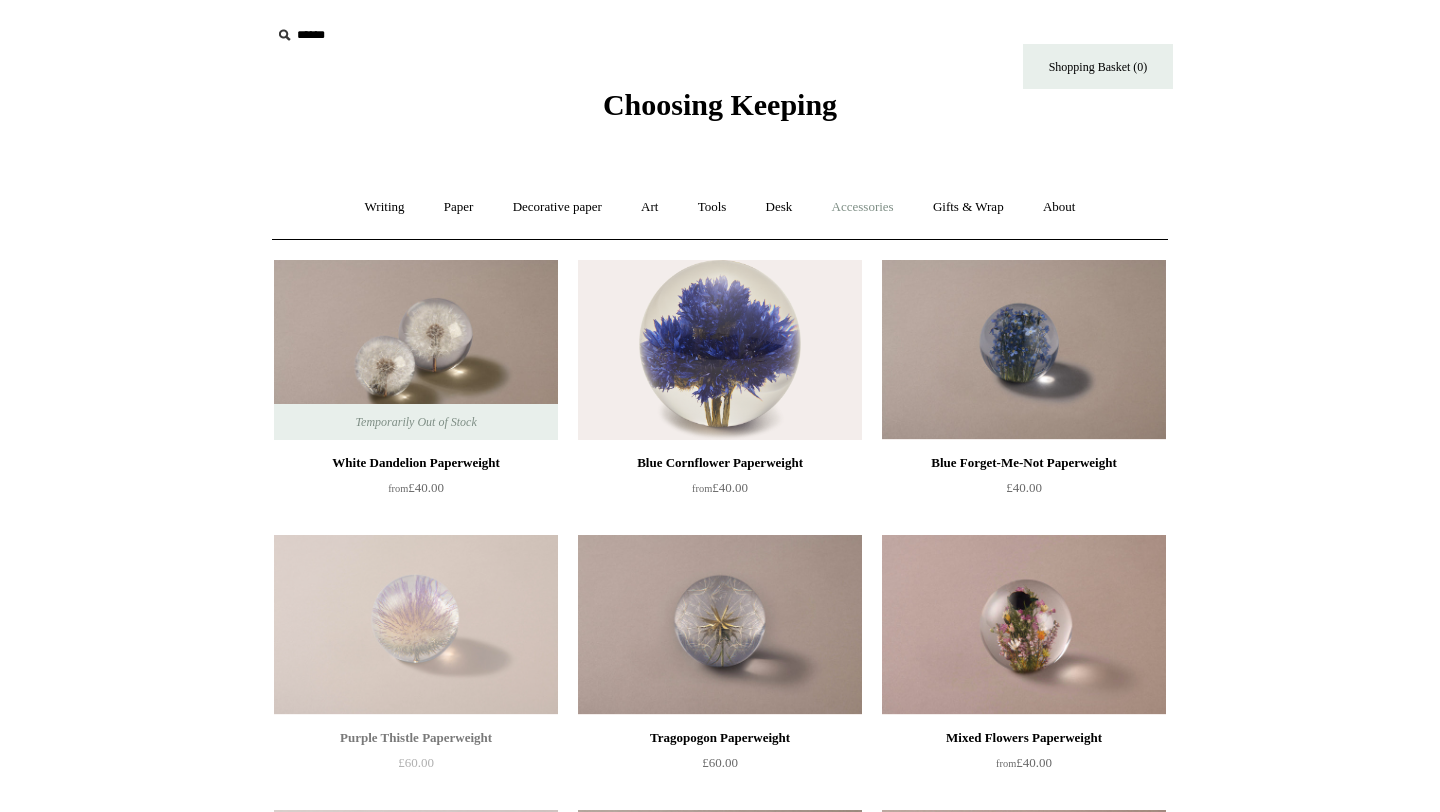 click on "Accessories +" at bounding box center (863, 207) 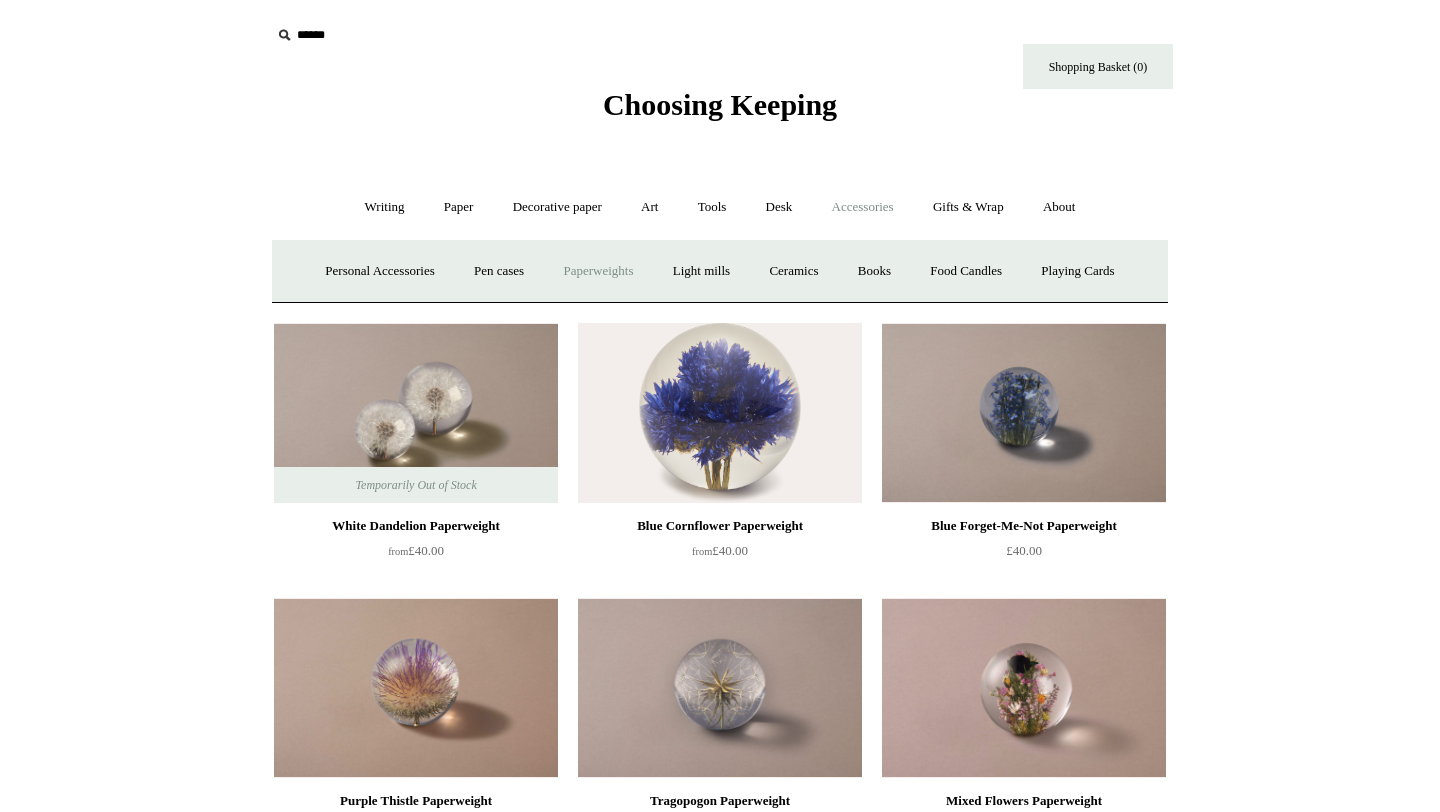 click on "Paperweights +" at bounding box center [598, 271] 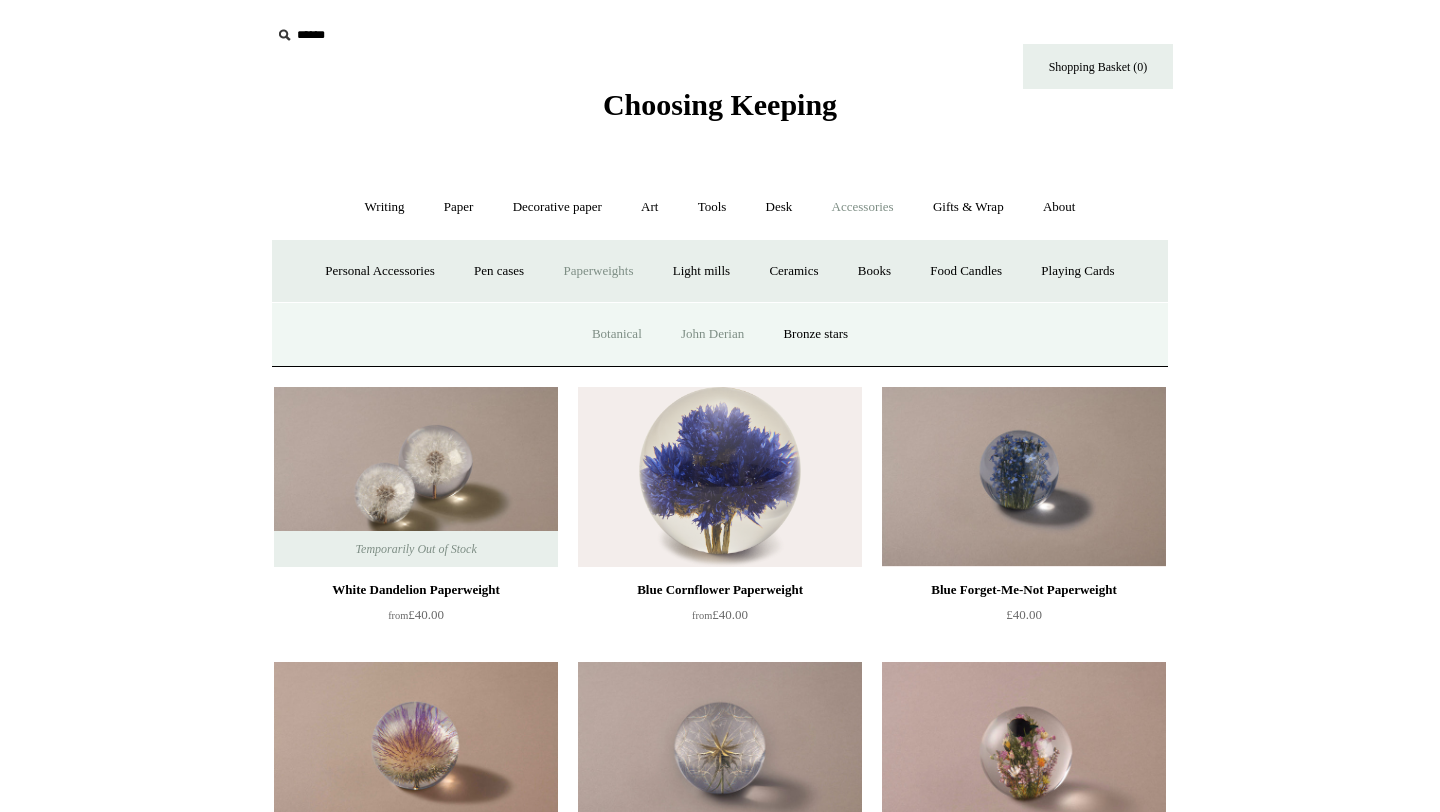 click on "John Derian" at bounding box center [712, 334] 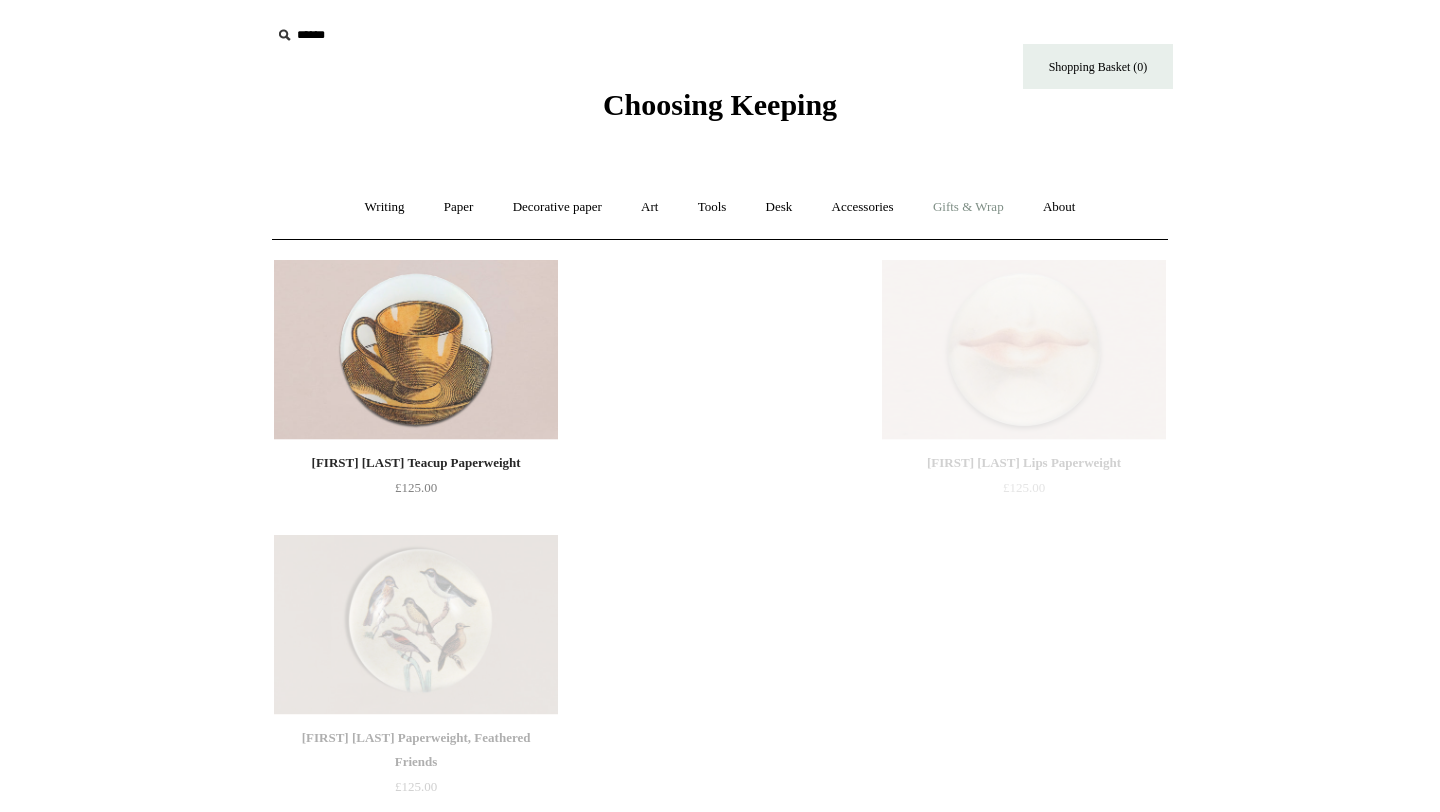 scroll, scrollTop: 0, scrollLeft: 0, axis: both 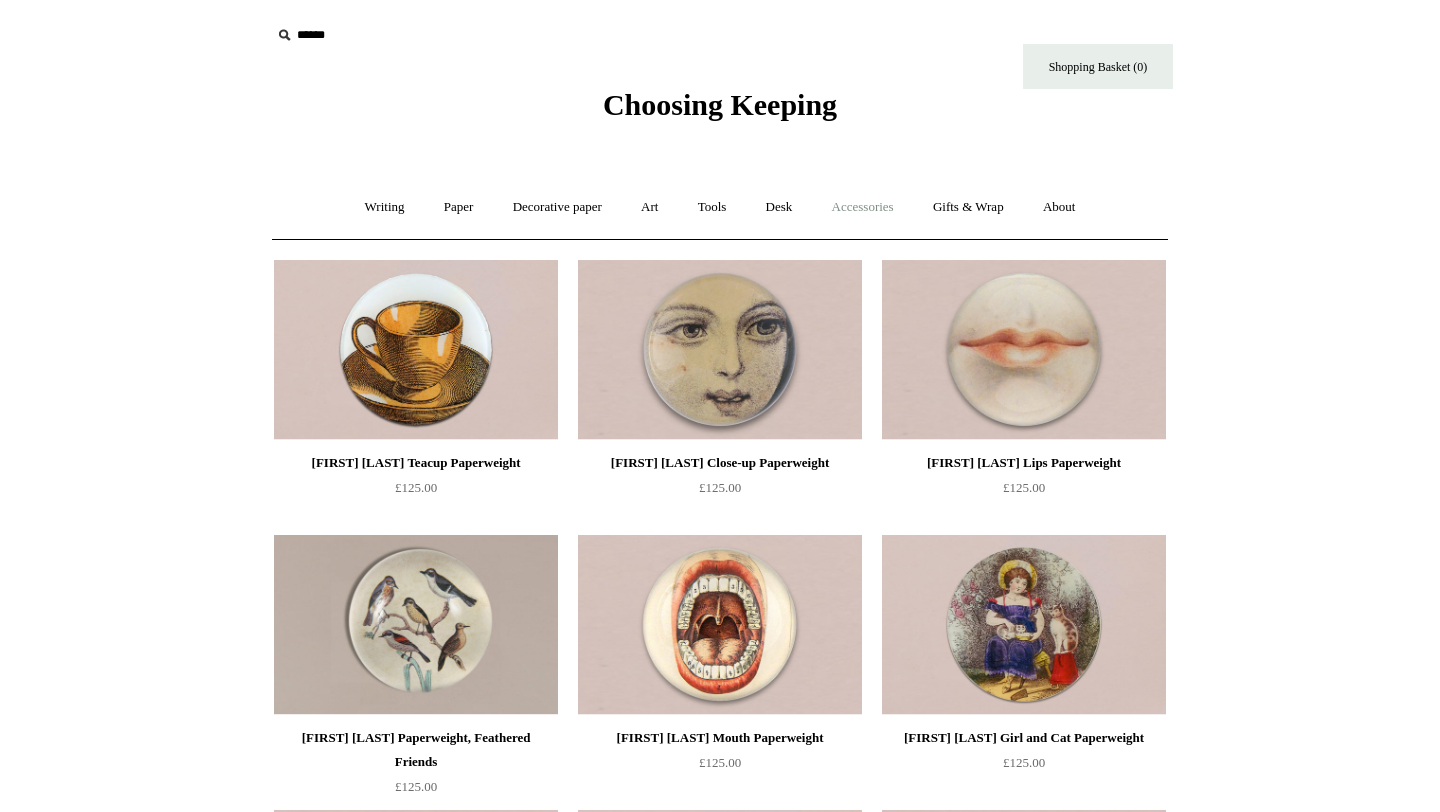 click on "Accessories +" at bounding box center [863, 207] 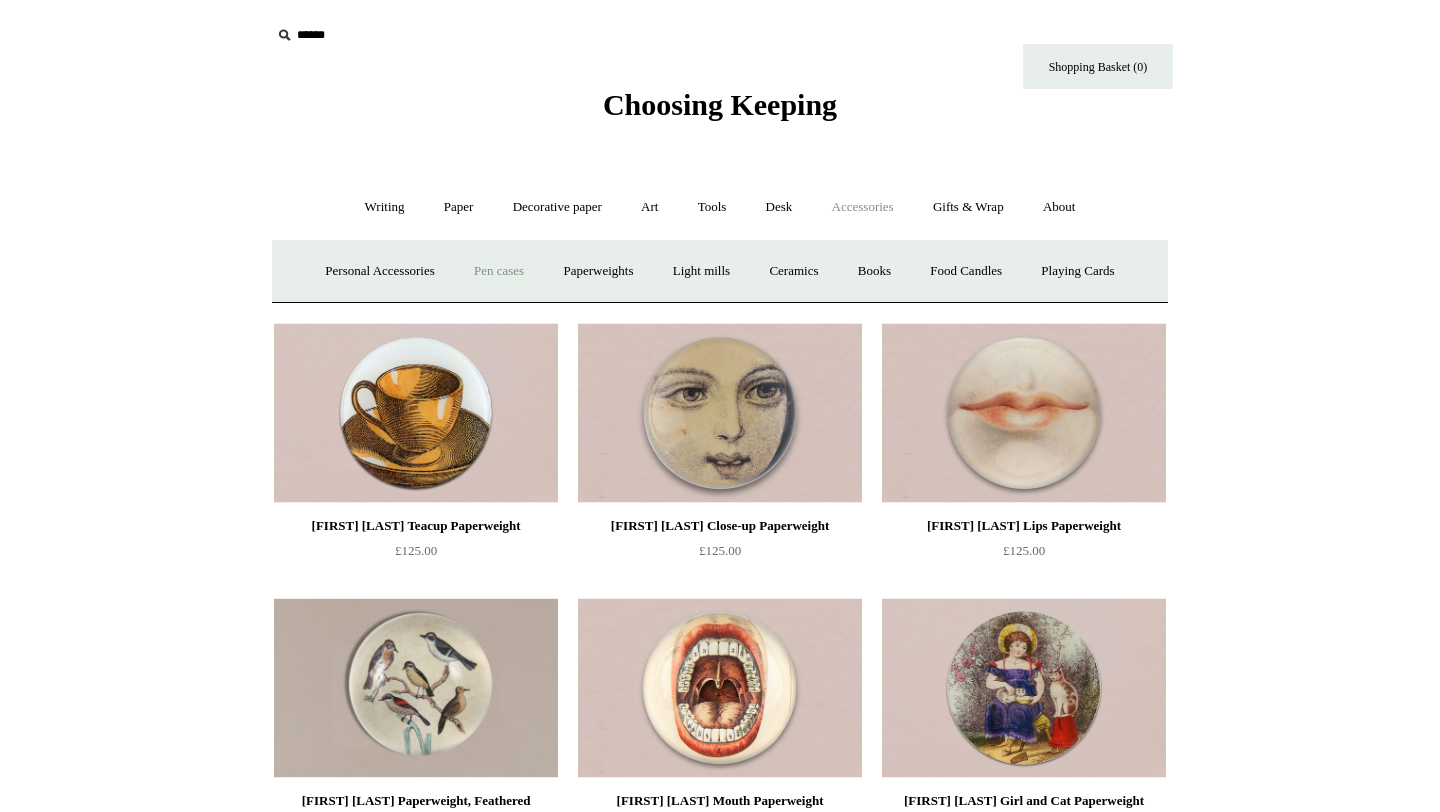 click on "Pen cases" at bounding box center (499, 271) 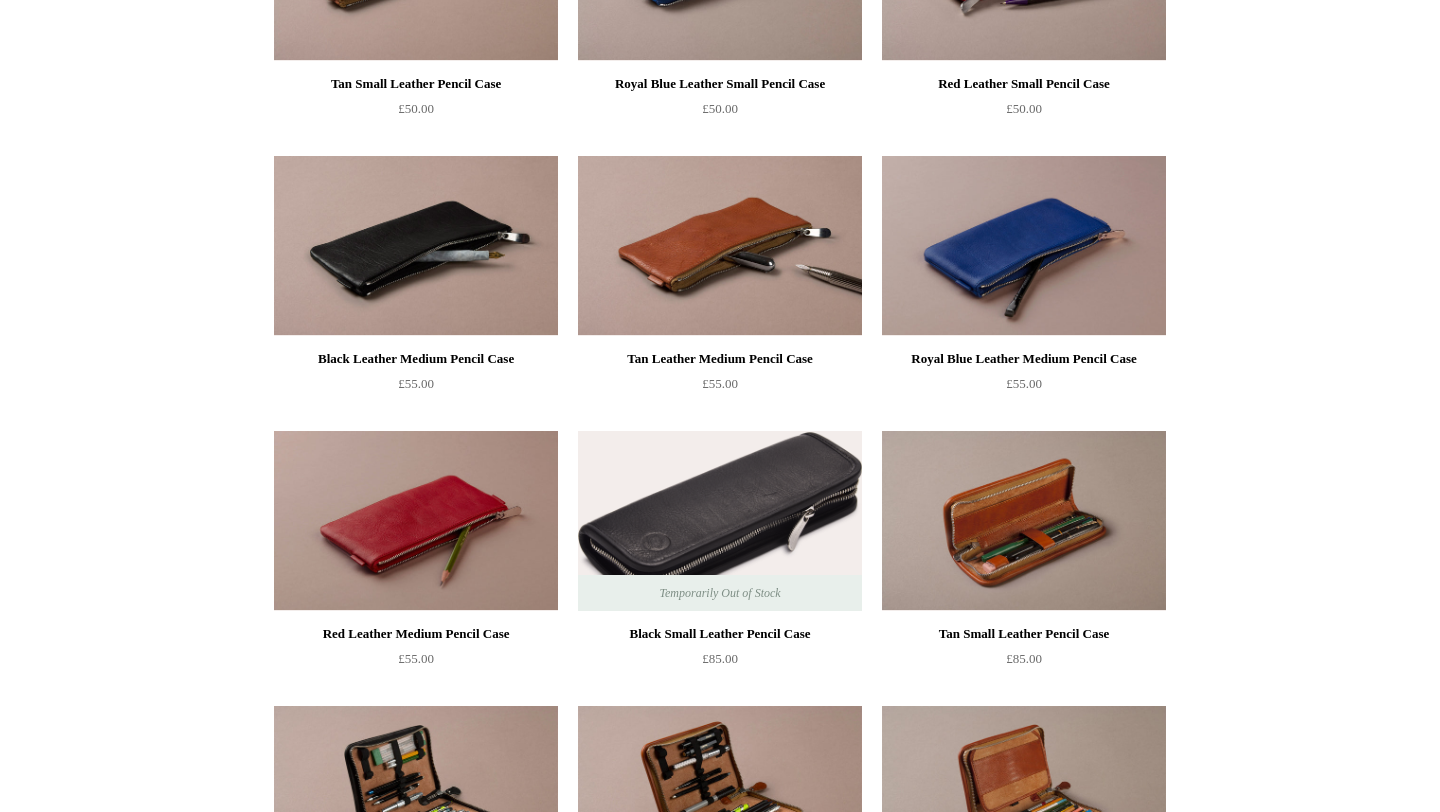 scroll, scrollTop: 0, scrollLeft: 0, axis: both 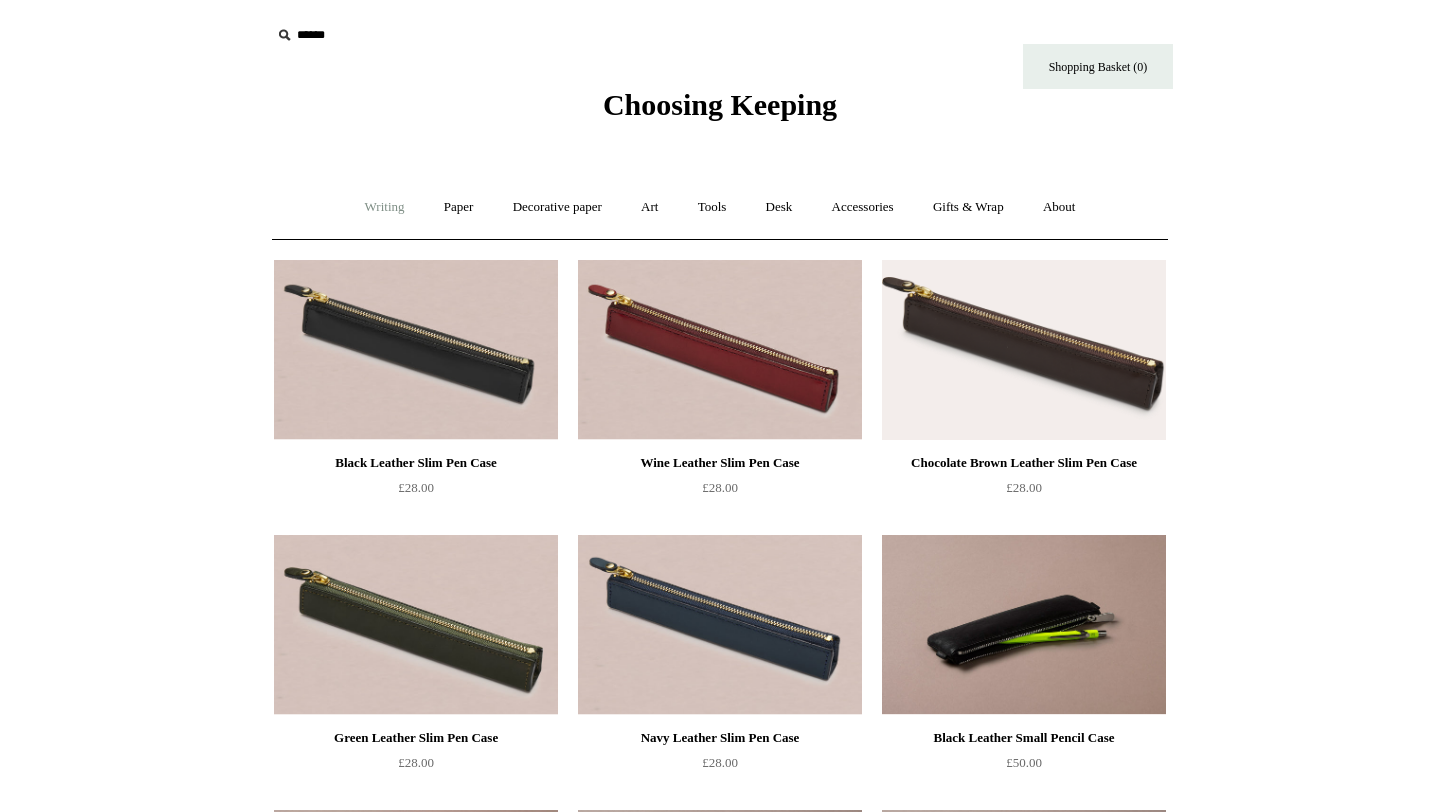click on "Writing +" at bounding box center (385, 207) 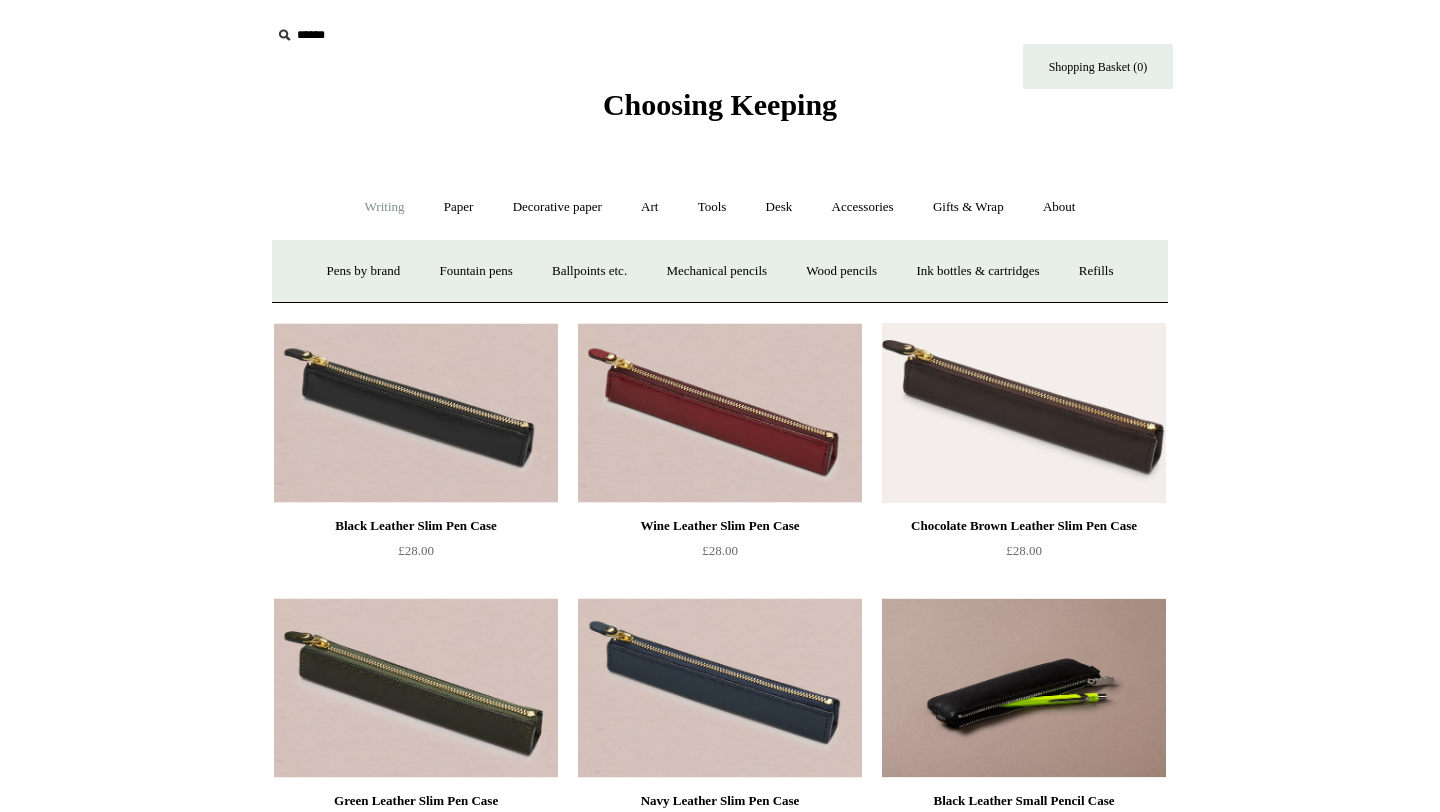 click on "Writing -" at bounding box center [385, 207] 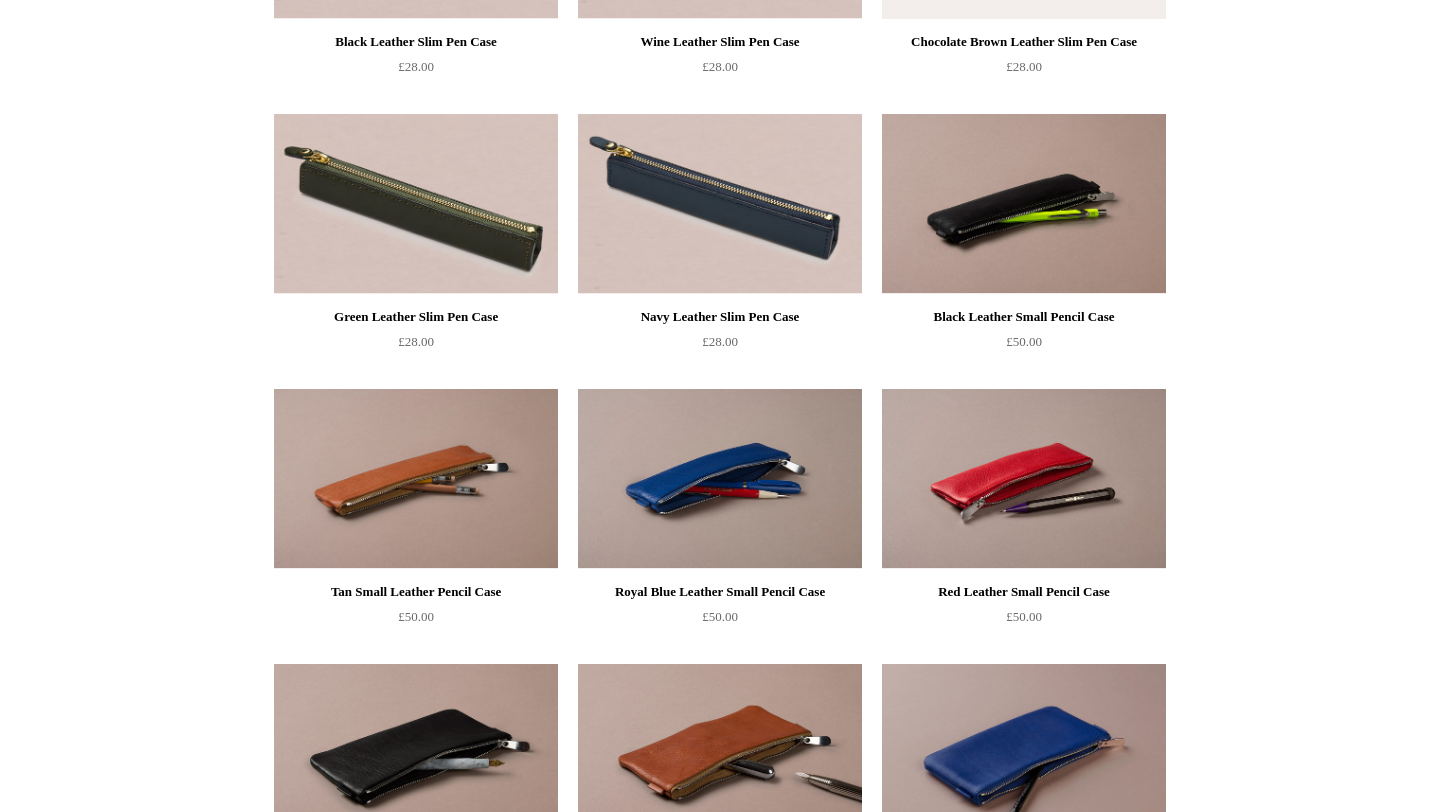 scroll, scrollTop: 416, scrollLeft: 0, axis: vertical 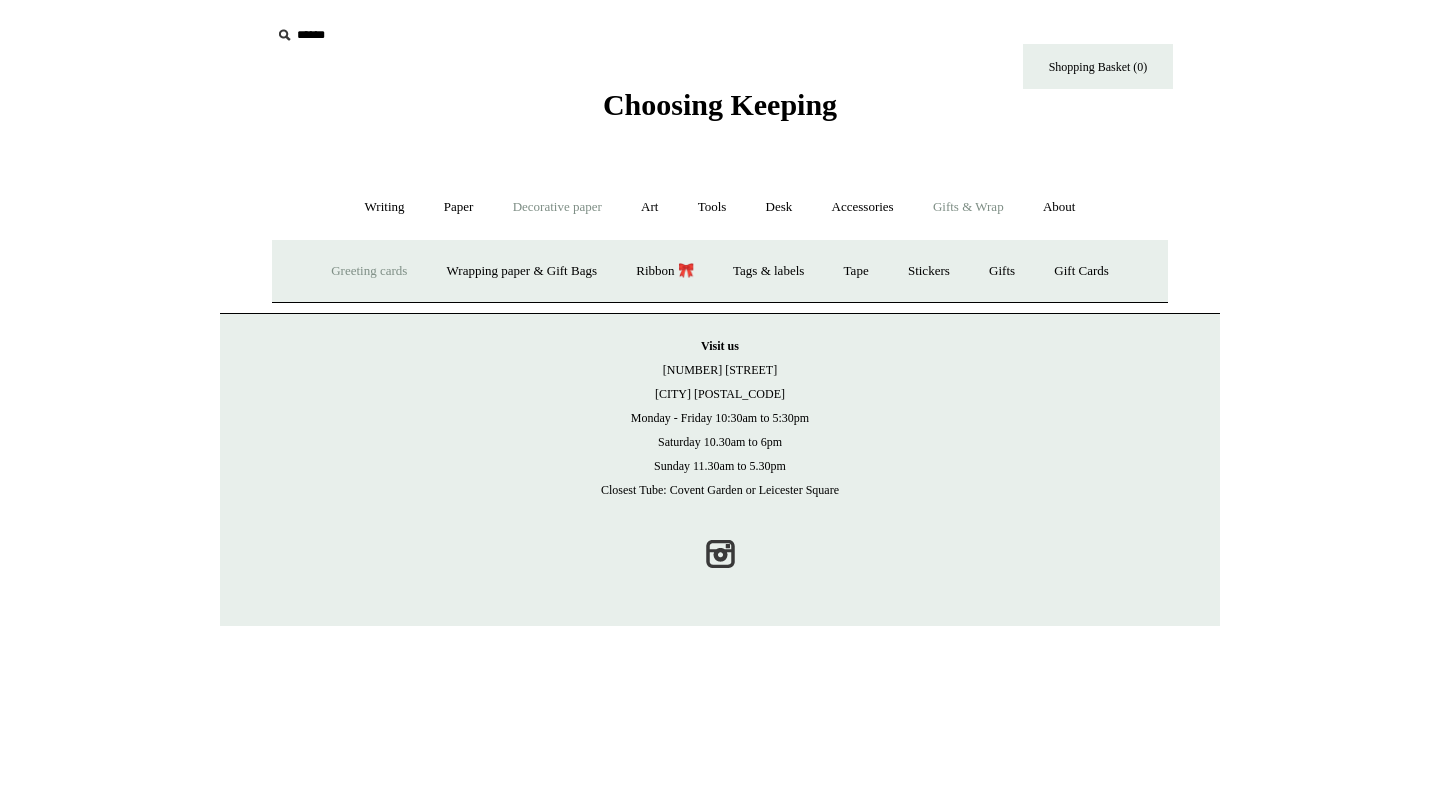 click on "Greeting cards +" at bounding box center (369, 271) 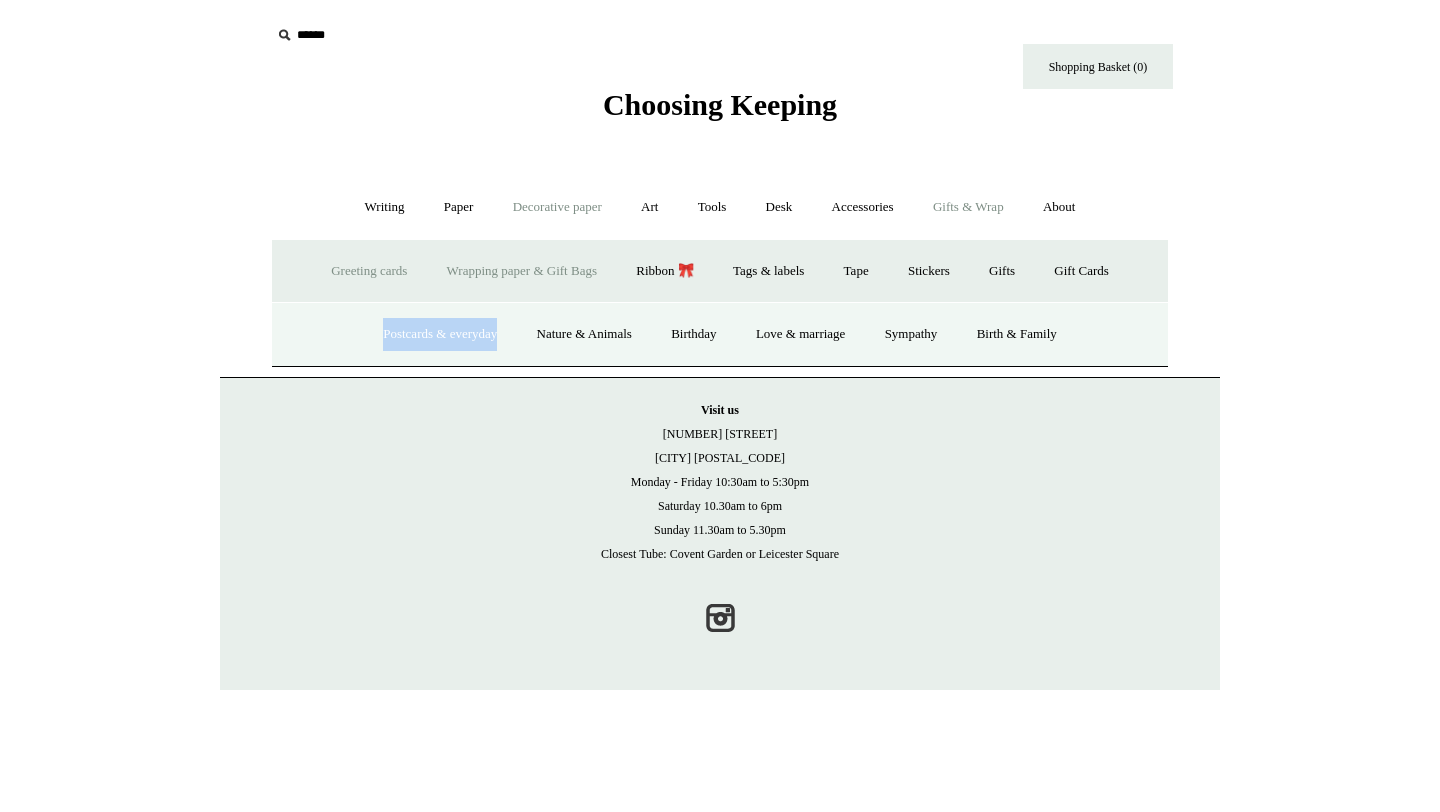 click on "Wrapping paper & Gift Bags" at bounding box center (522, 271) 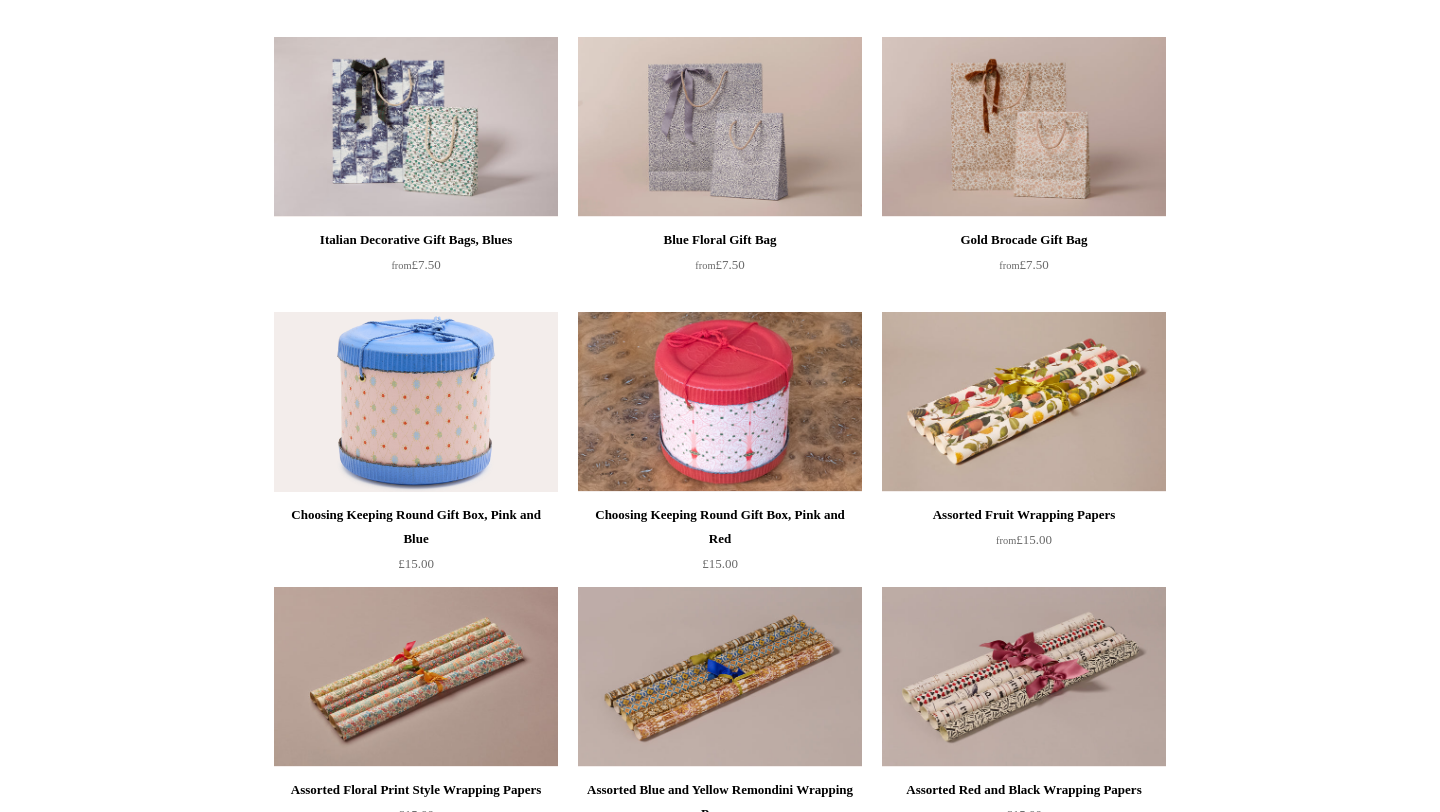 scroll, scrollTop: 503, scrollLeft: 0, axis: vertical 